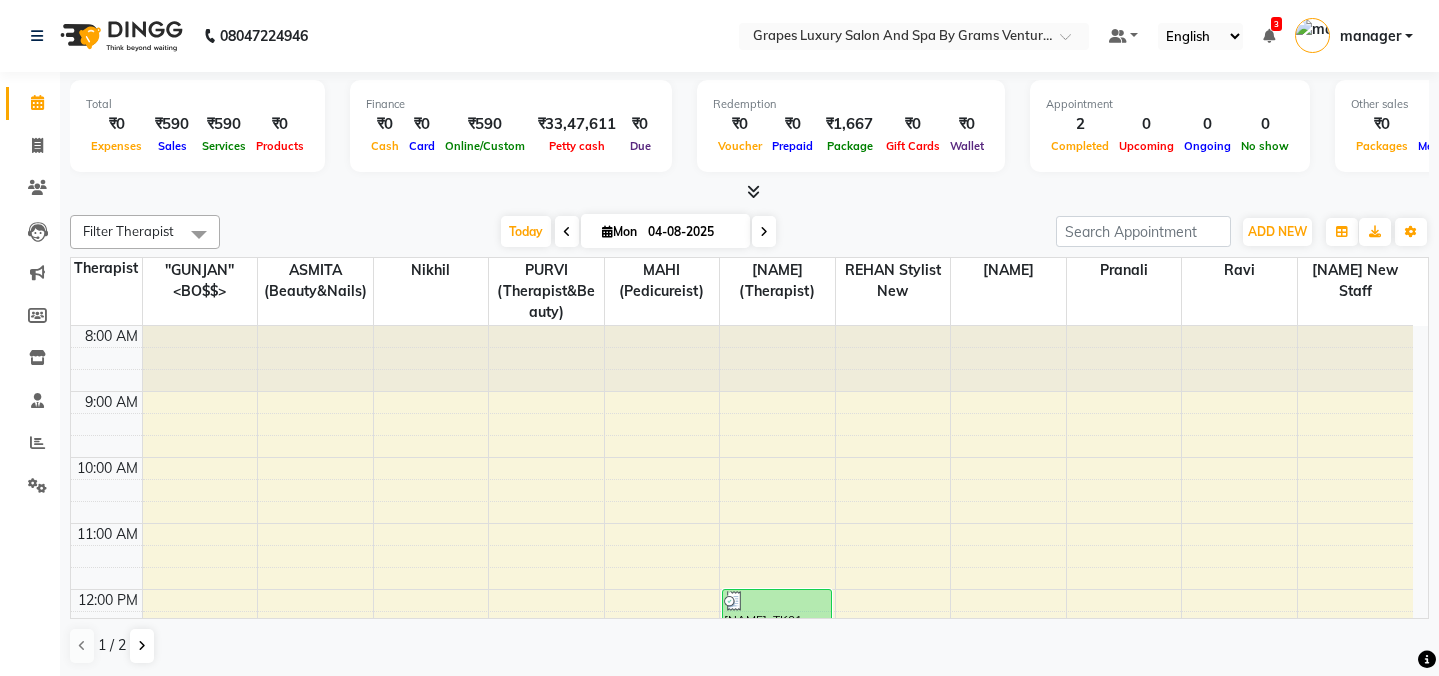 scroll, scrollTop: 0, scrollLeft: 0, axis: both 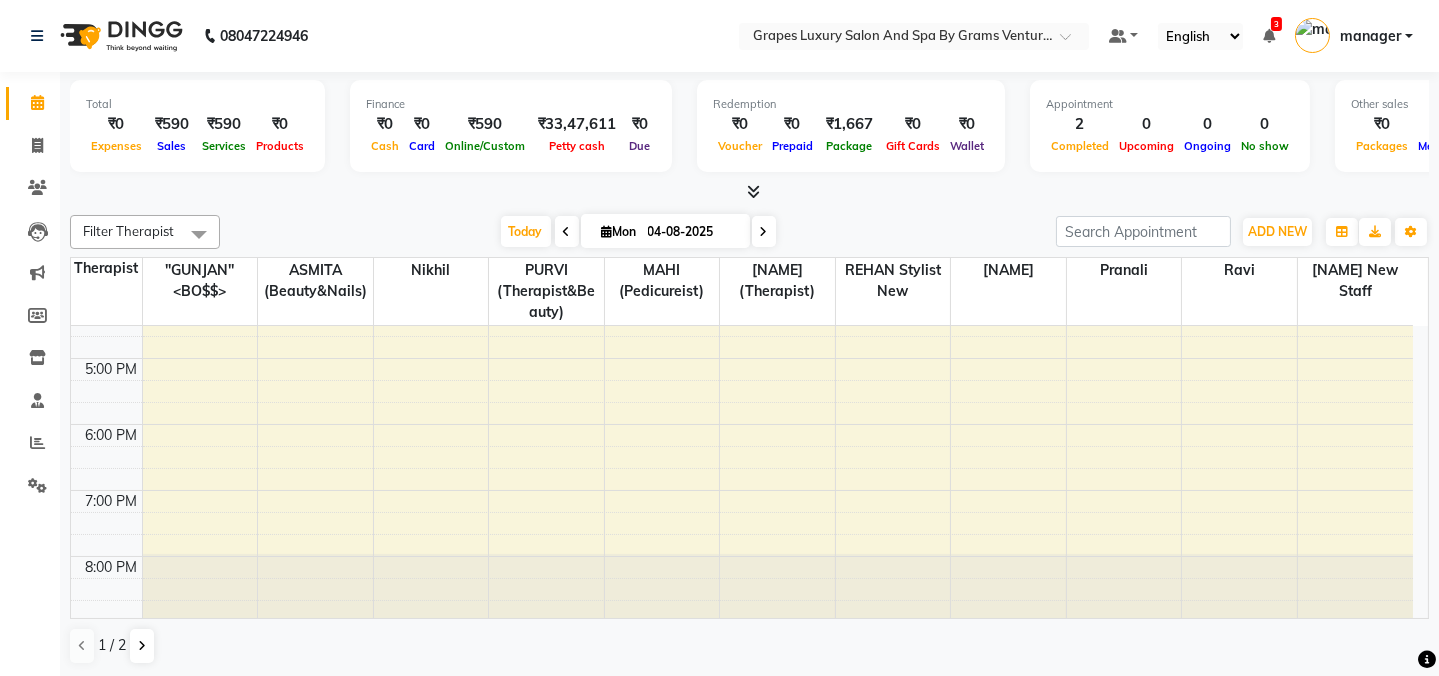 click on "Today  Mon 04-08-2025" at bounding box center (638, 232) 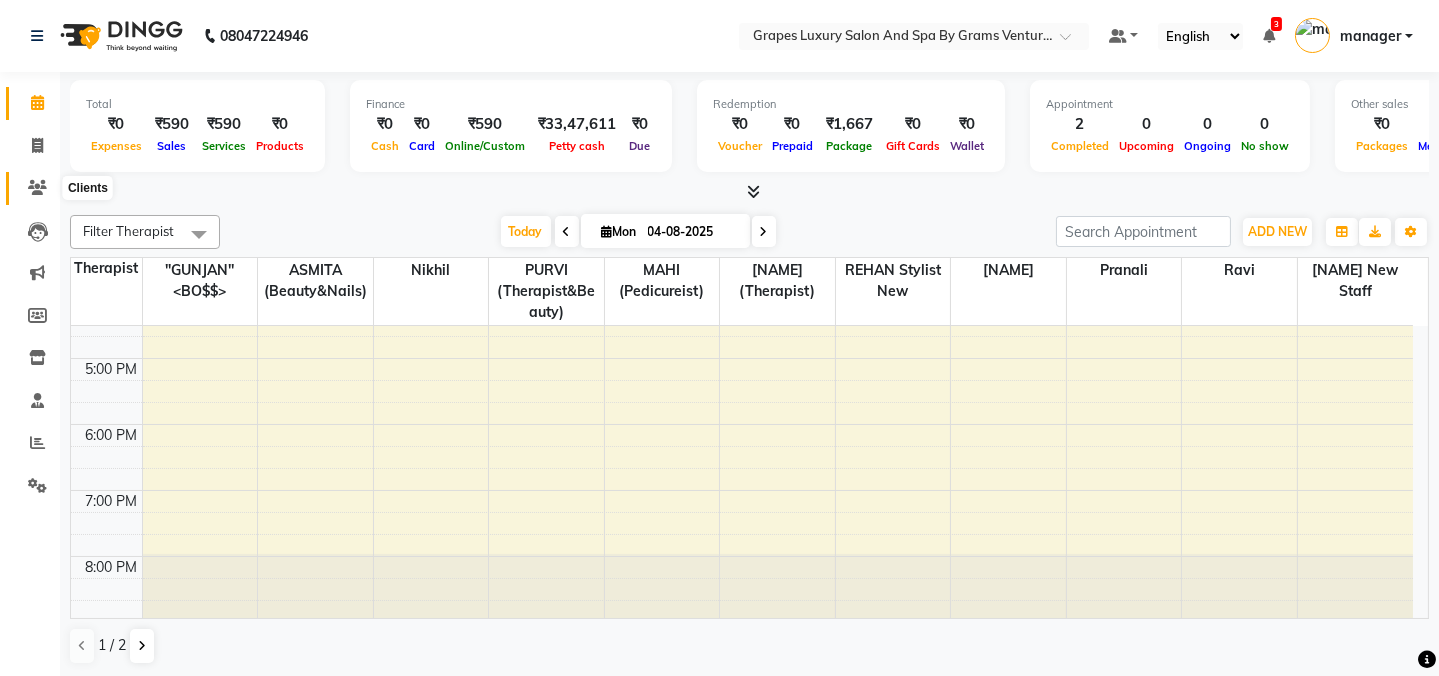 click 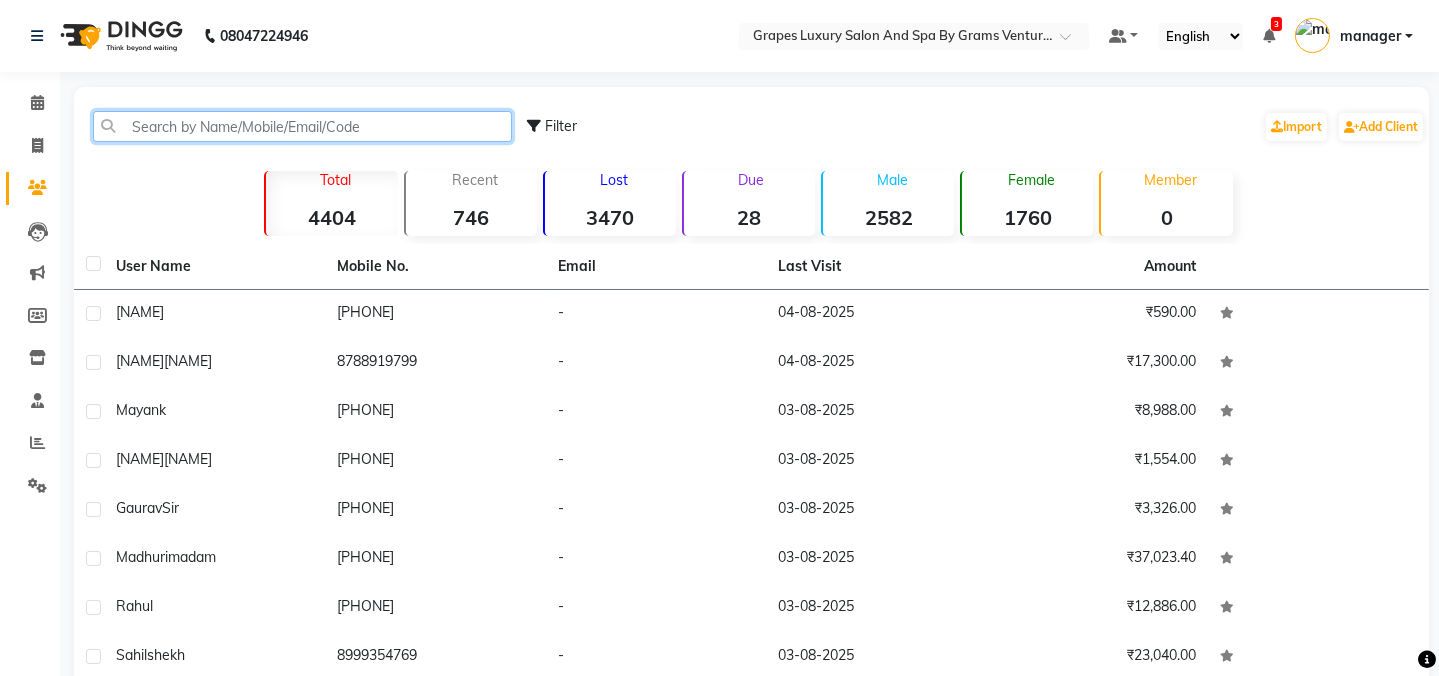 click 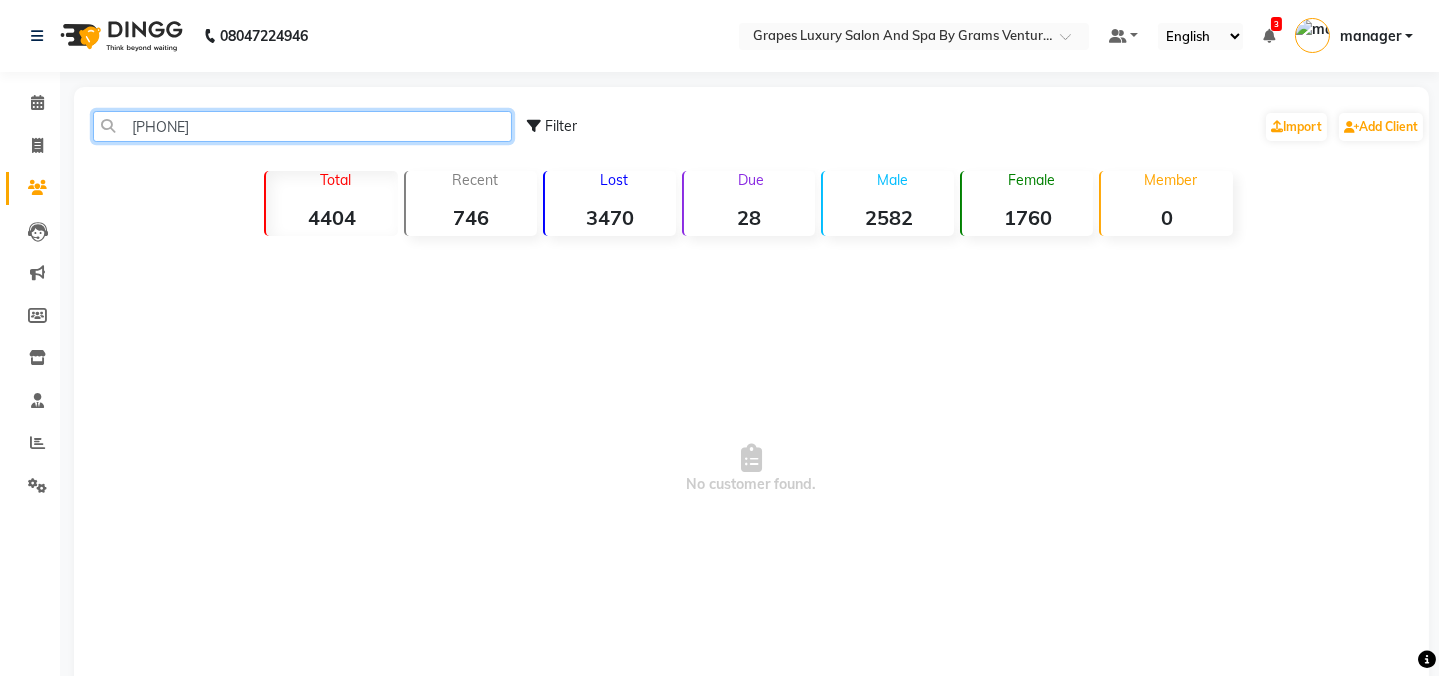 drag, startPoint x: 124, startPoint y: 129, endPoint x: 289, endPoint y: 159, distance: 167.7051 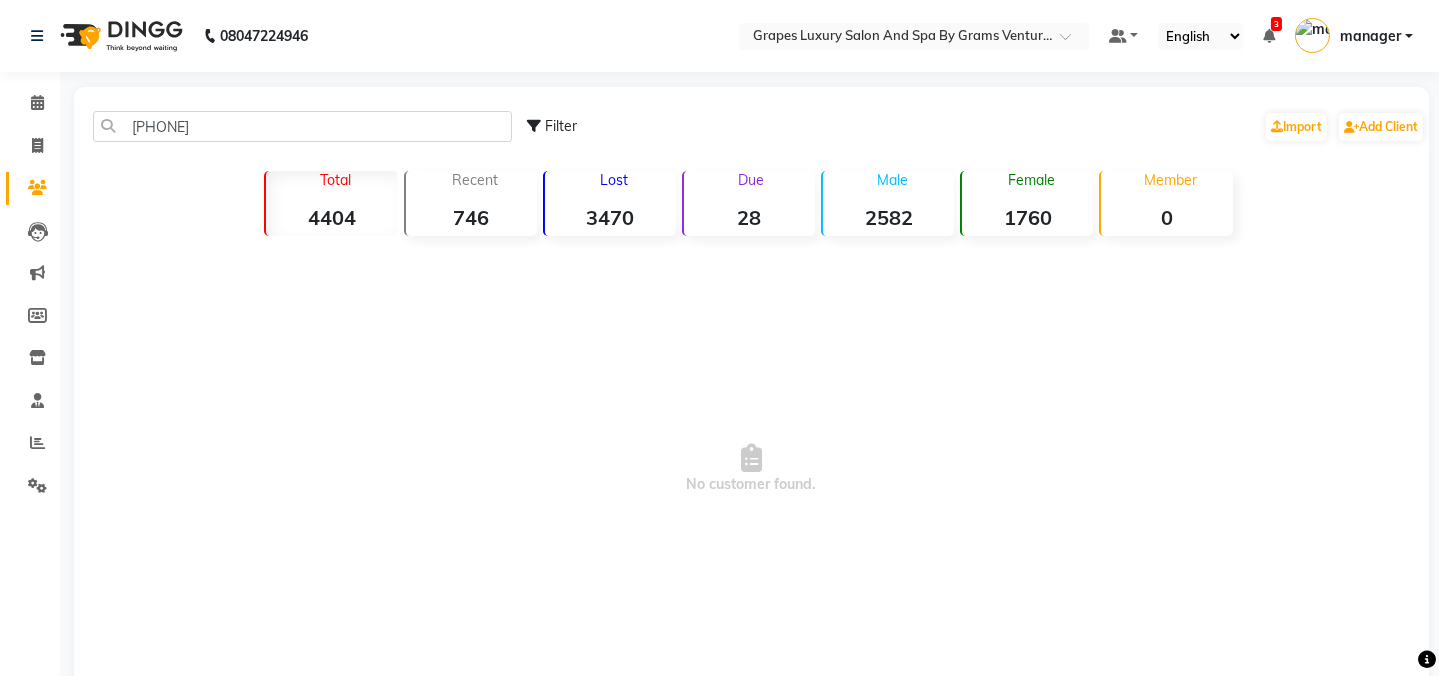 drag, startPoint x: 278, startPoint y: 166, endPoint x: 339, endPoint y: 142, distance: 65.551506 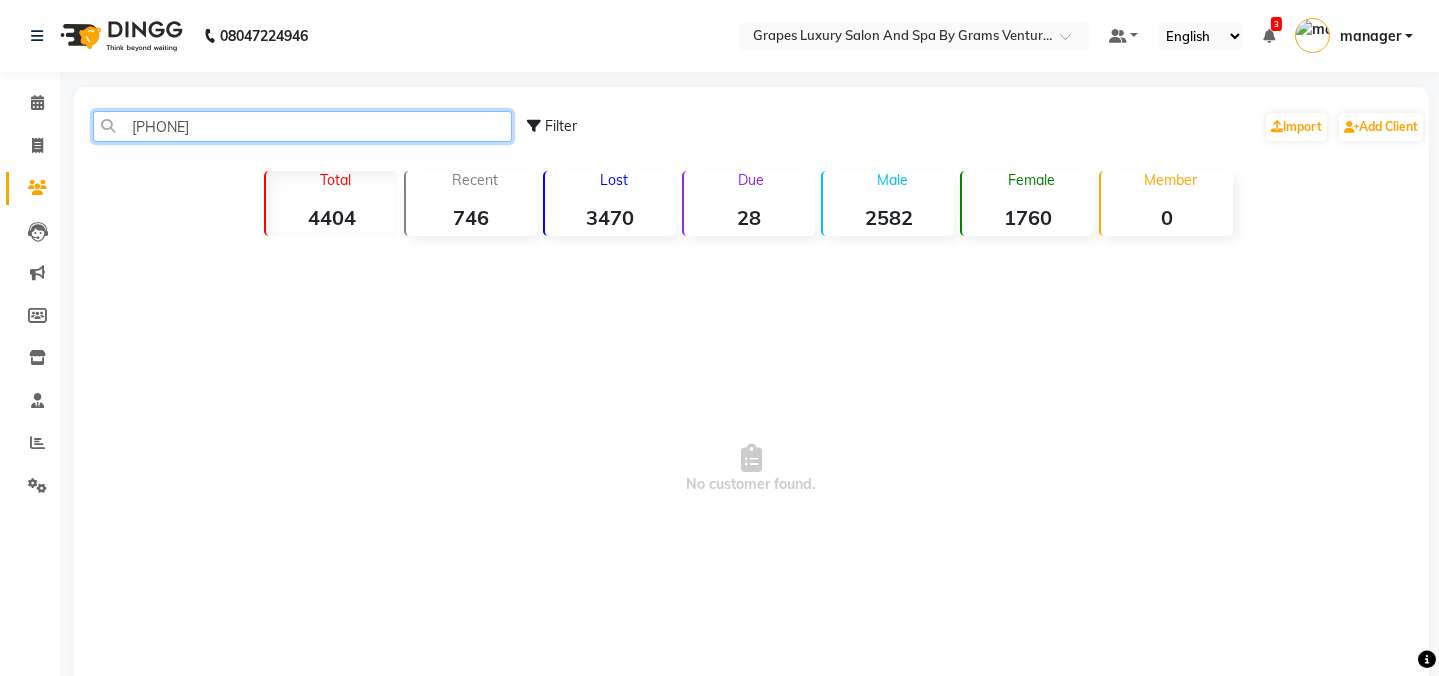click on "[PHONE]" 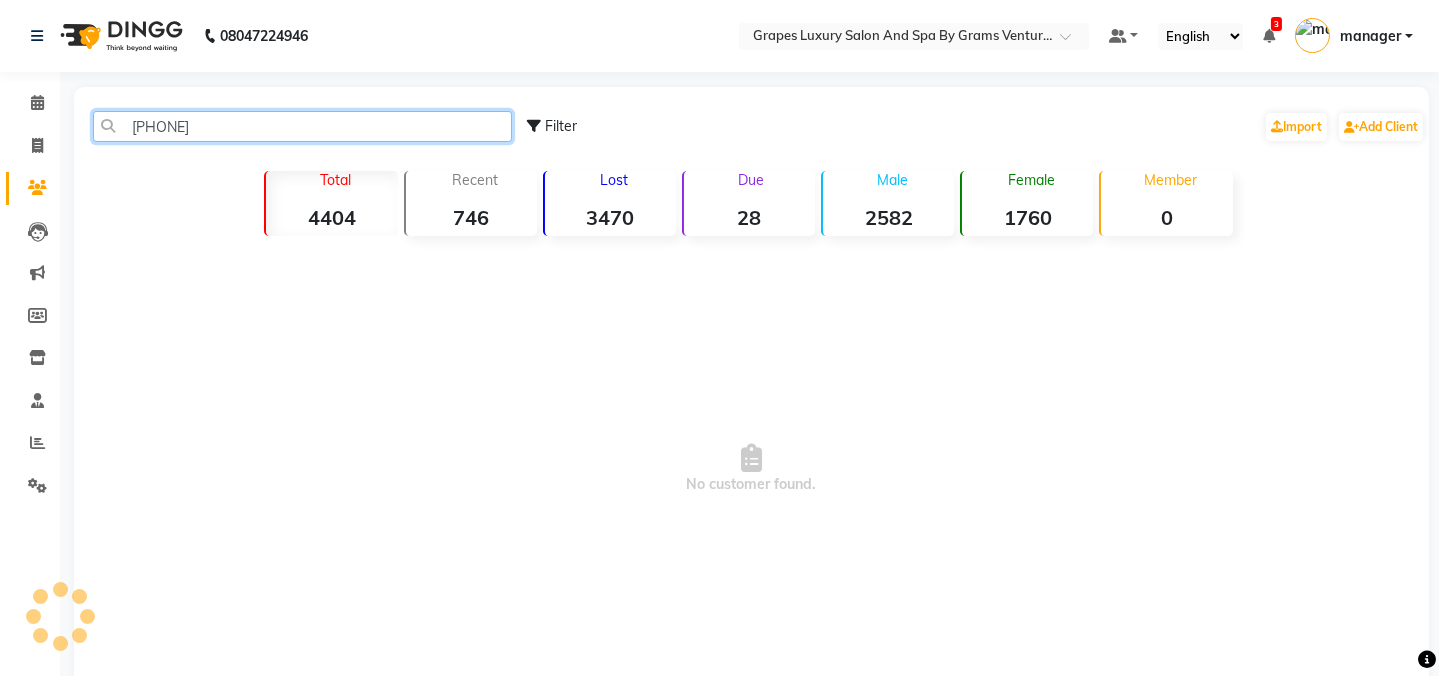 type on "[PHONE]" 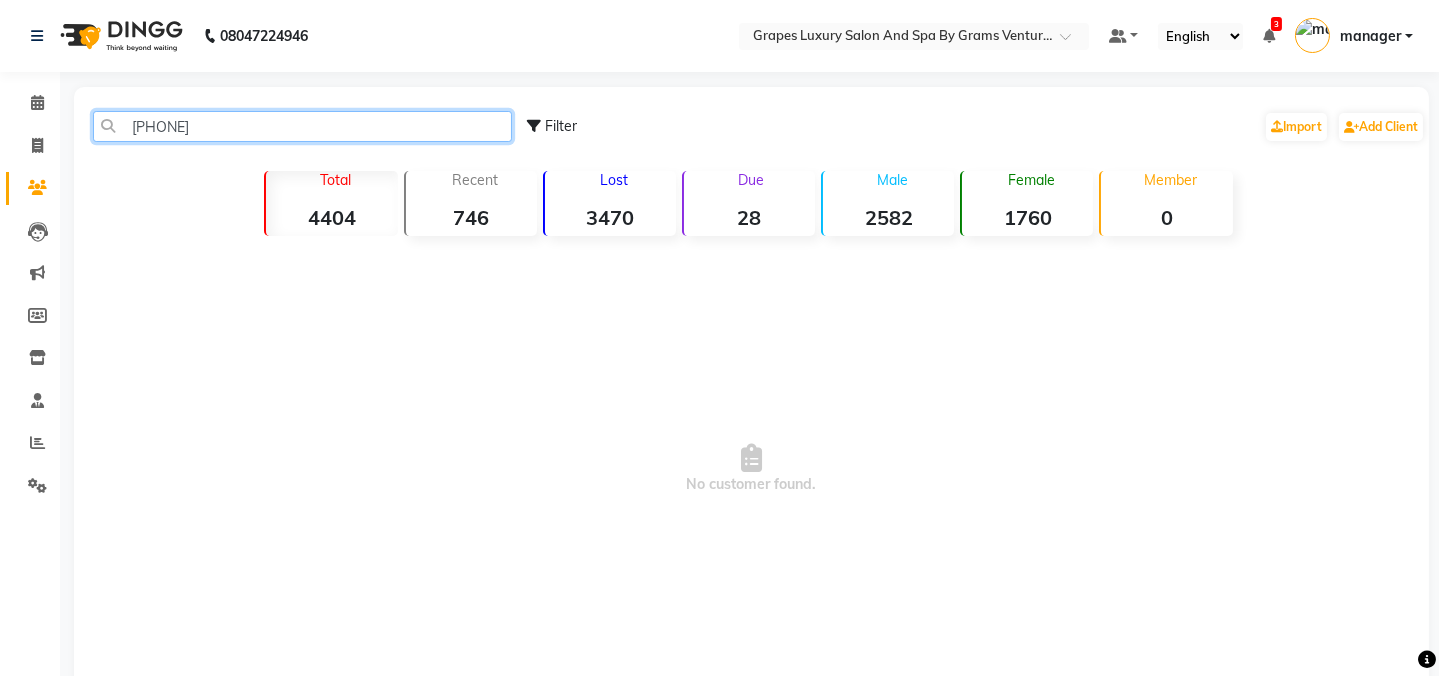drag, startPoint x: 131, startPoint y: 121, endPoint x: 233, endPoint y: 126, distance: 102.122475 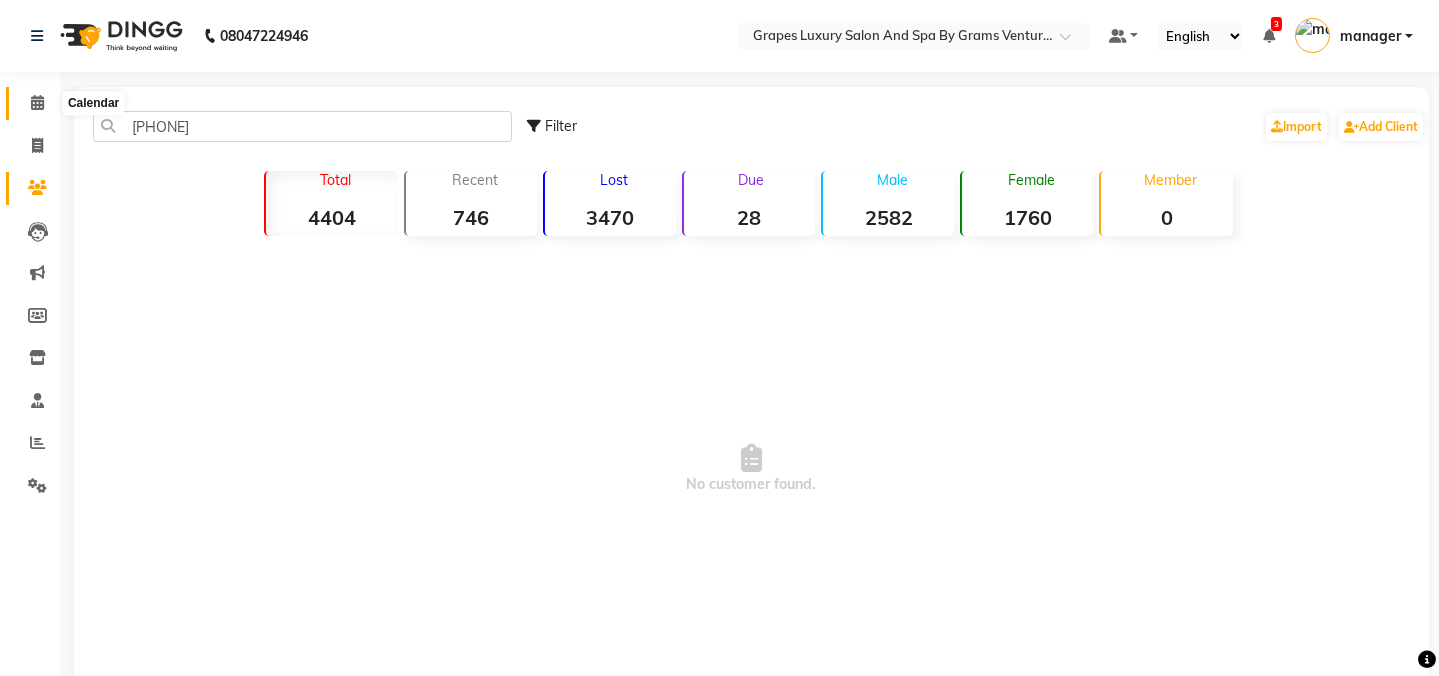 click 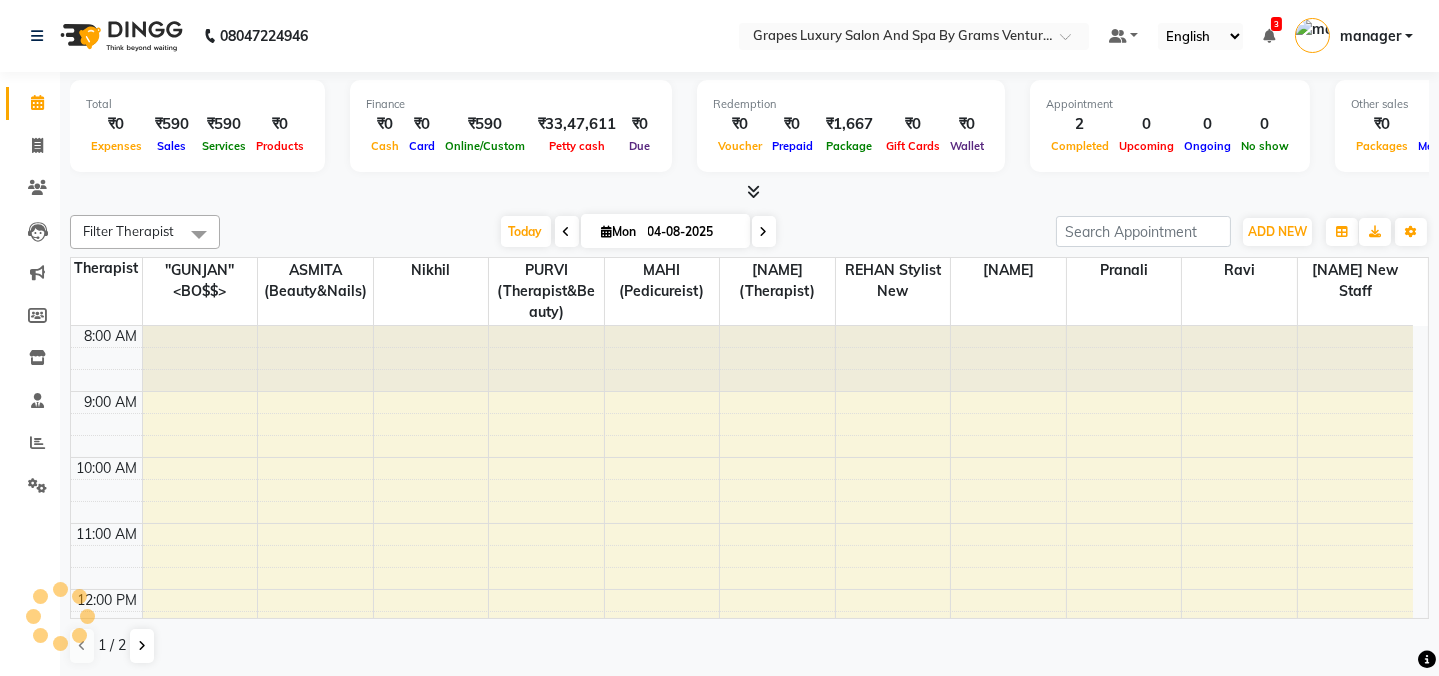 scroll, scrollTop: 0, scrollLeft: 0, axis: both 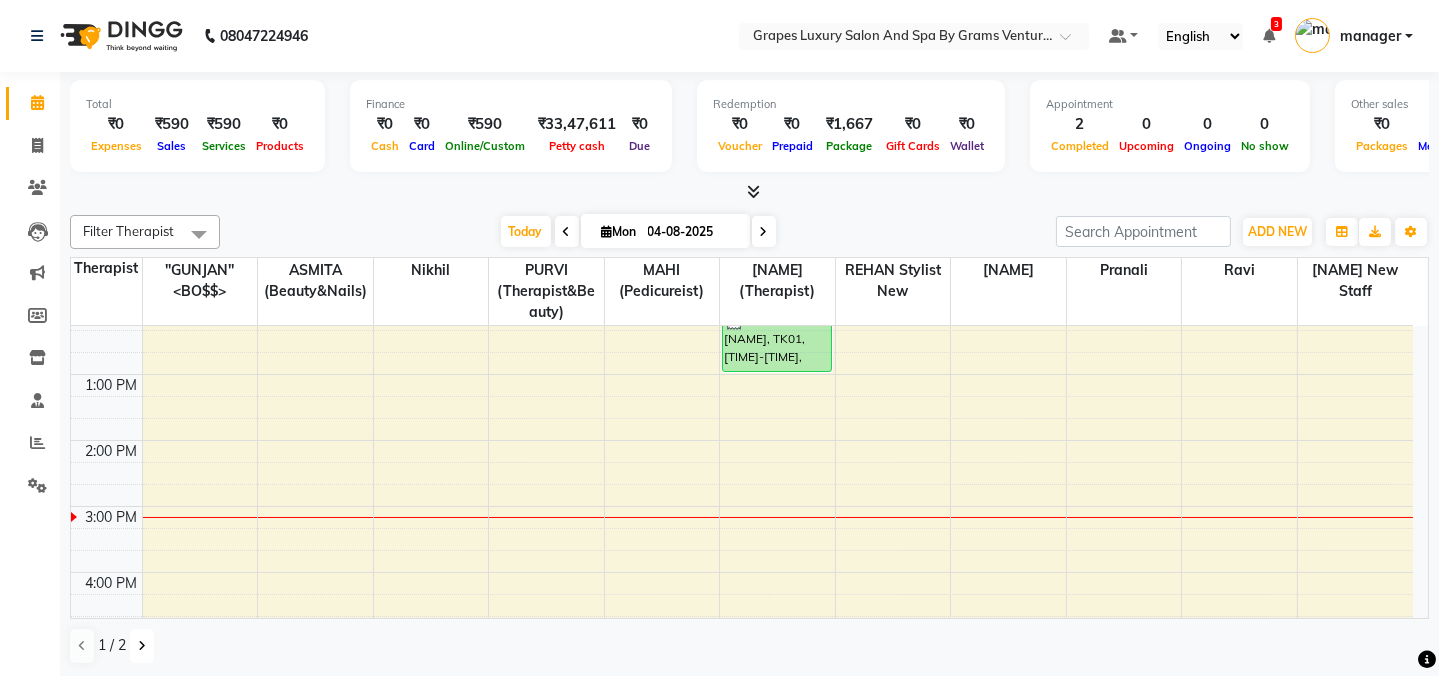 click at bounding box center (142, 646) 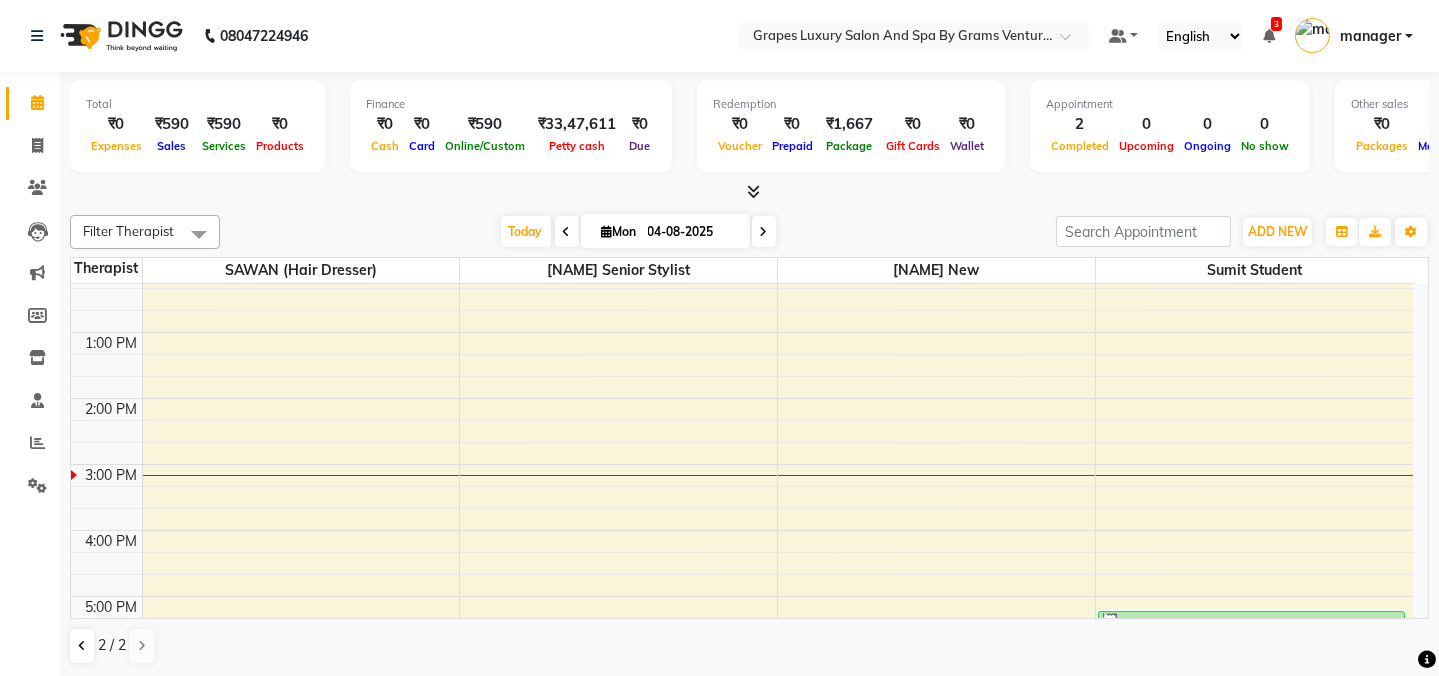 click on "8:00 AM 9:00 AM 10:00 AM 11:00 AM 12:00 PM 1:00 PM 2:00 PM 3:00 PM 4:00 PM 5:00 PM 6:00 PM 7:00 PM 8:00 PM     [NAME], TK02, [TIME]-[TIME], [SERVICE] ([MINS])" at bounding box center [742, 431] 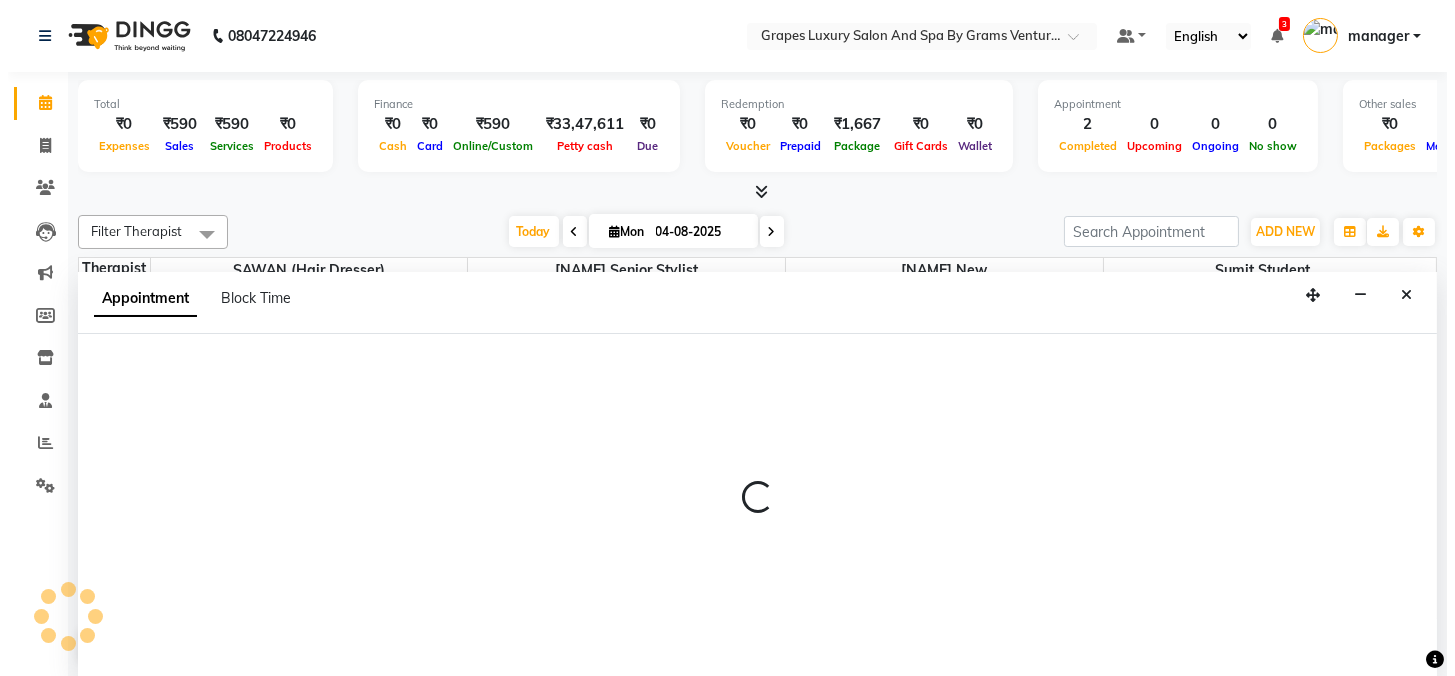 scroll, scrollTop: 0, scrollLeft: 0, axis: both 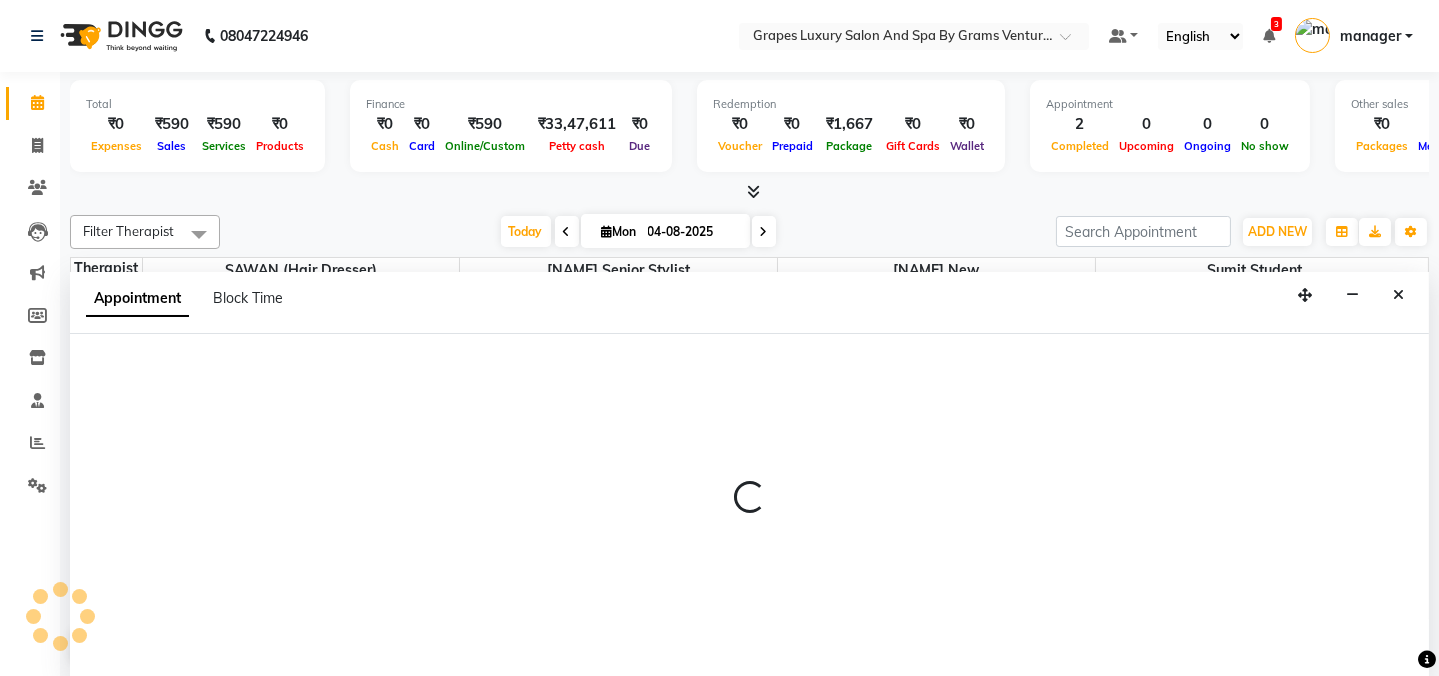 select on "41130" 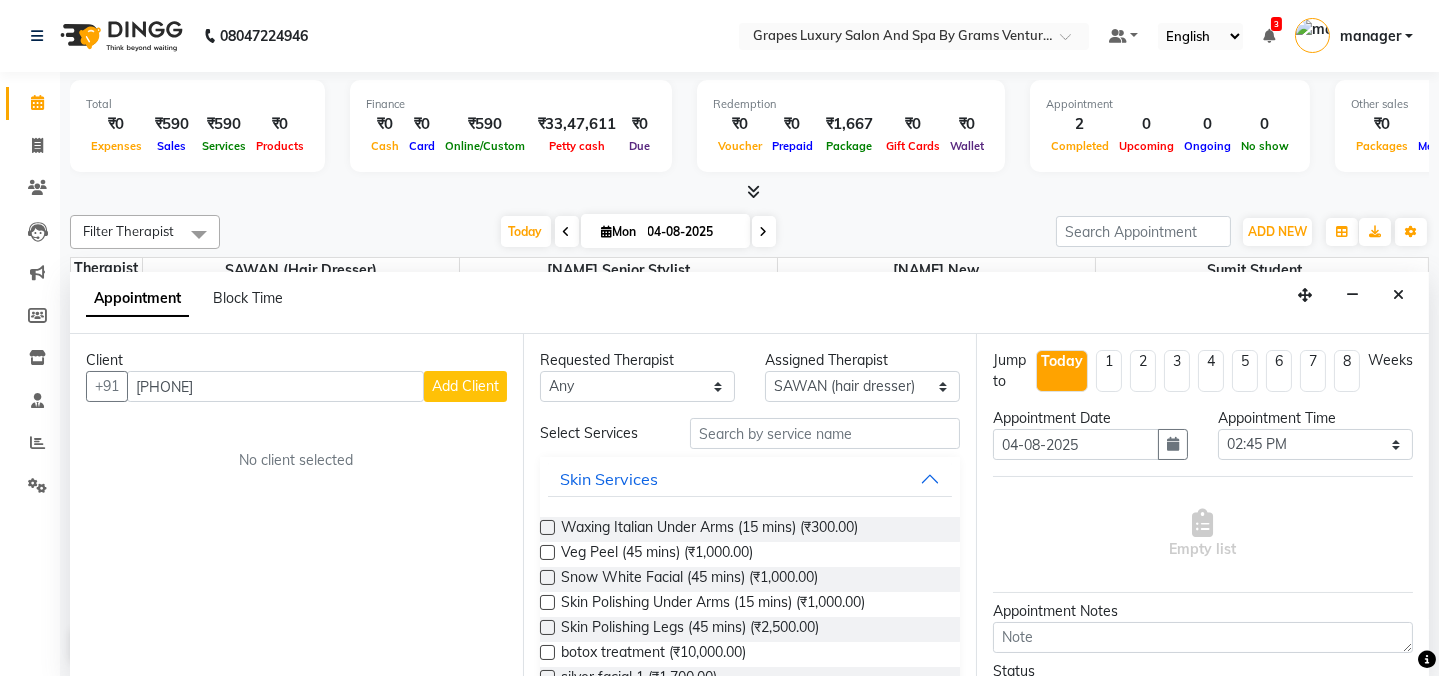 type on "[PHONE]" 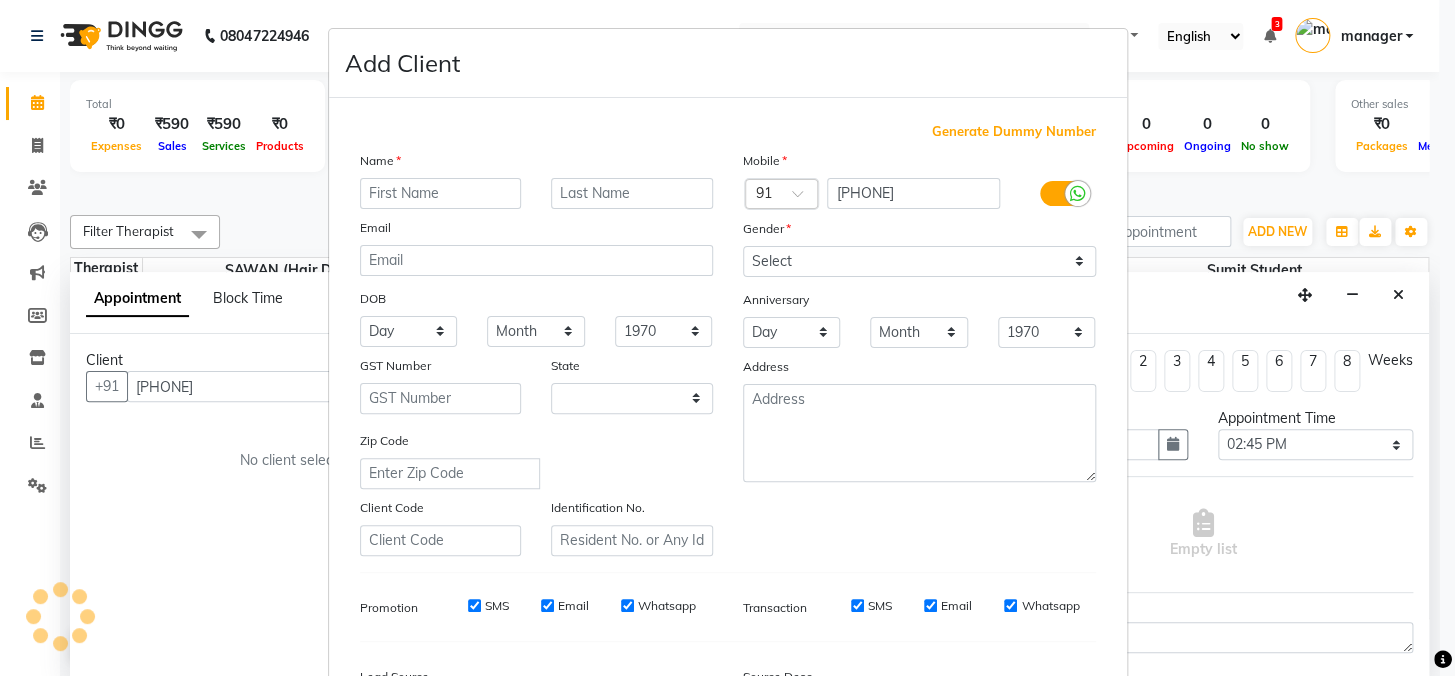 select on "22" 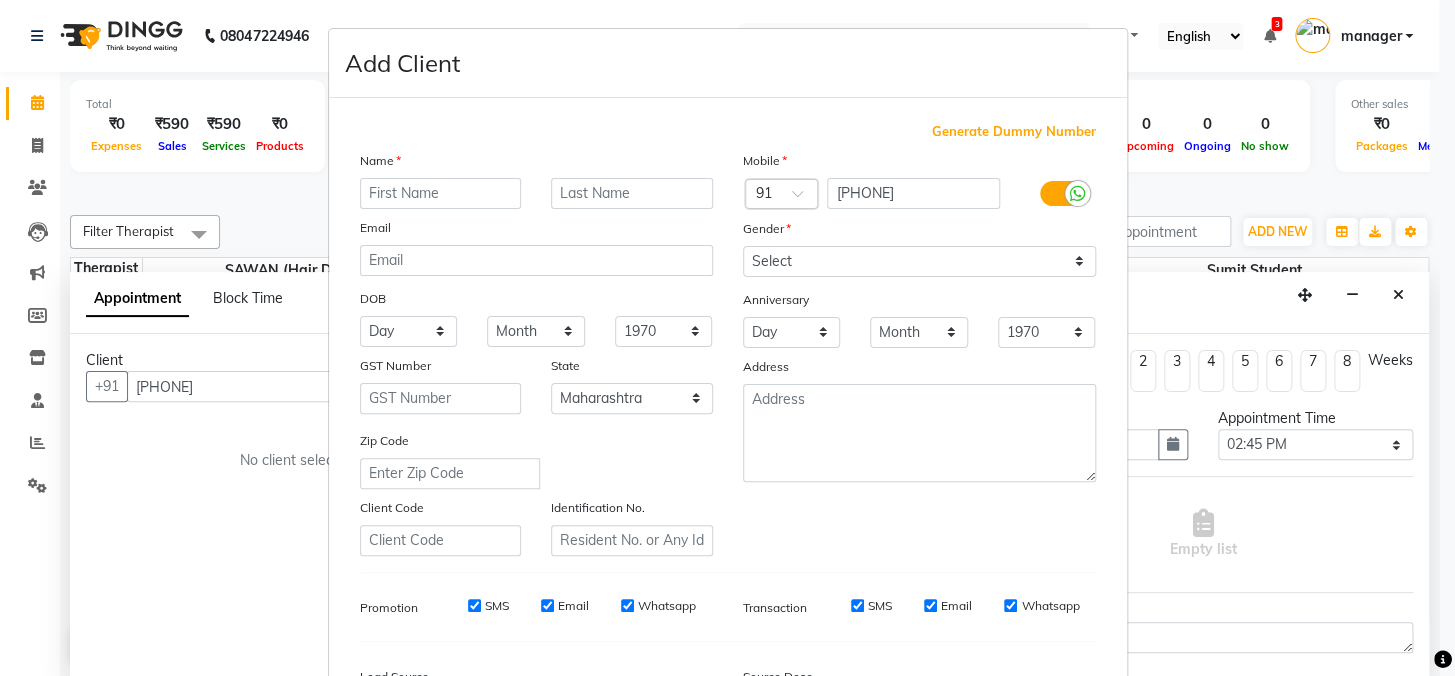 click at bounding box center [441, 193] 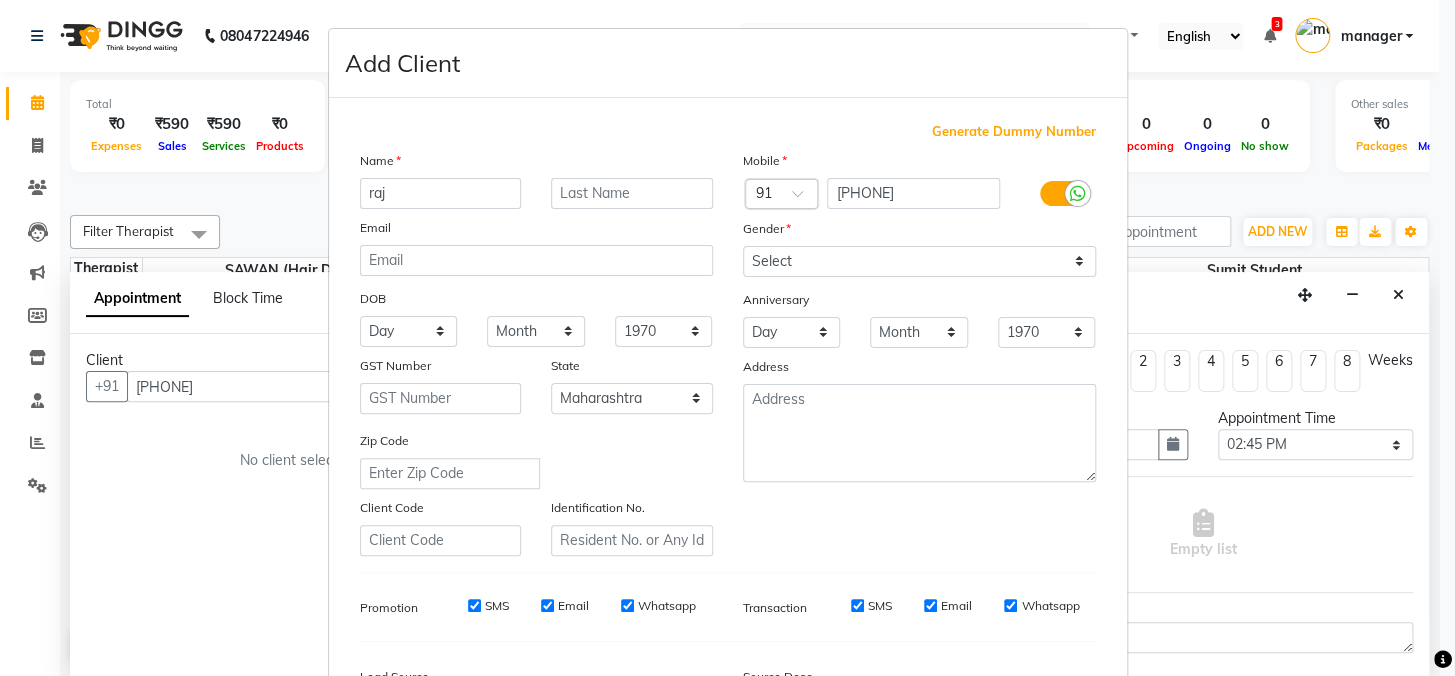 click on "raj" at bounding box center (441, 193) 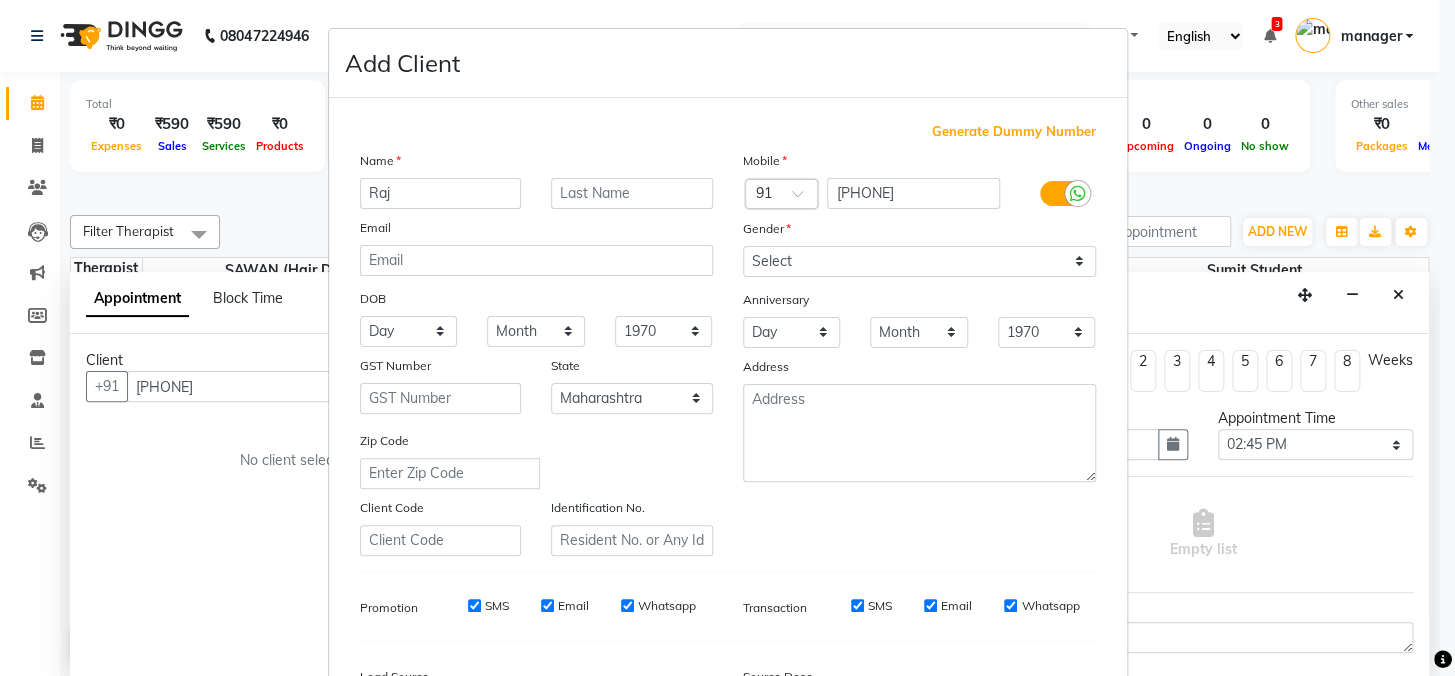 type on "Raj" 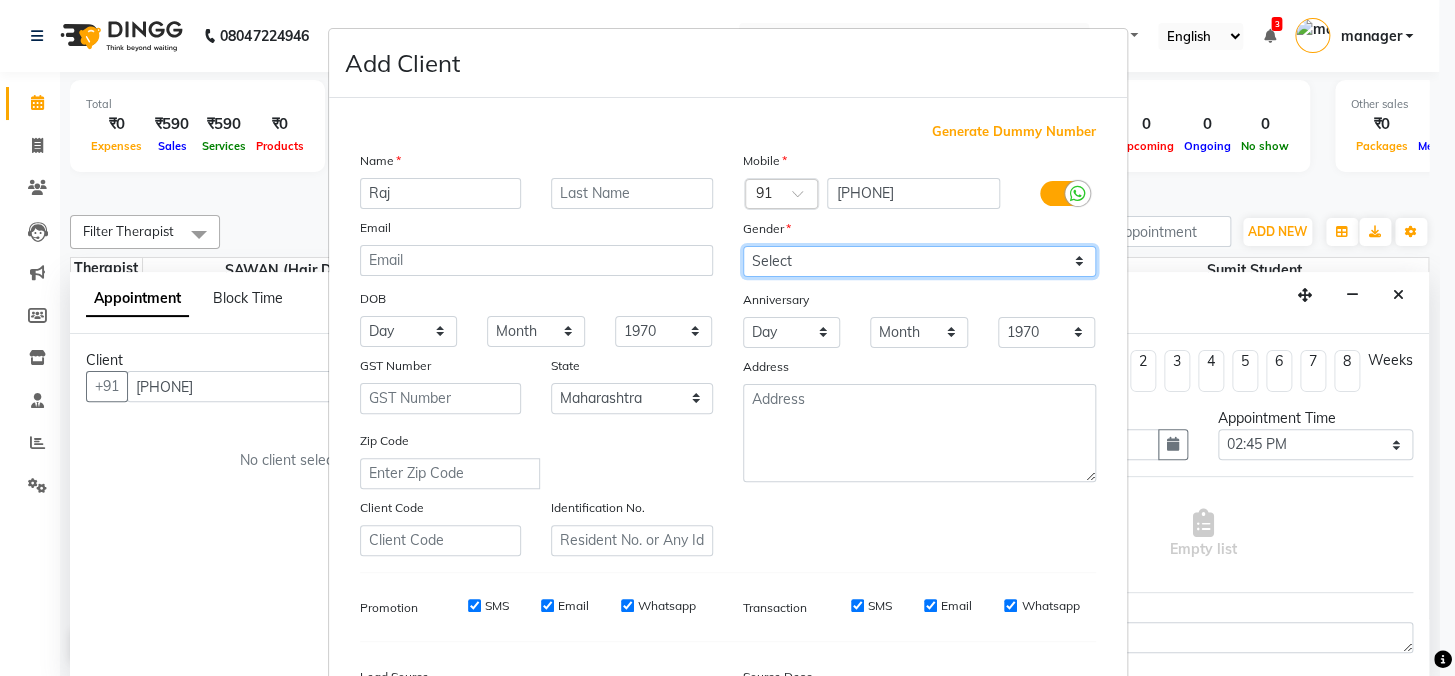 click on "Select Male Female Other Prefer Not To Say" at bounding box center (919, 261) 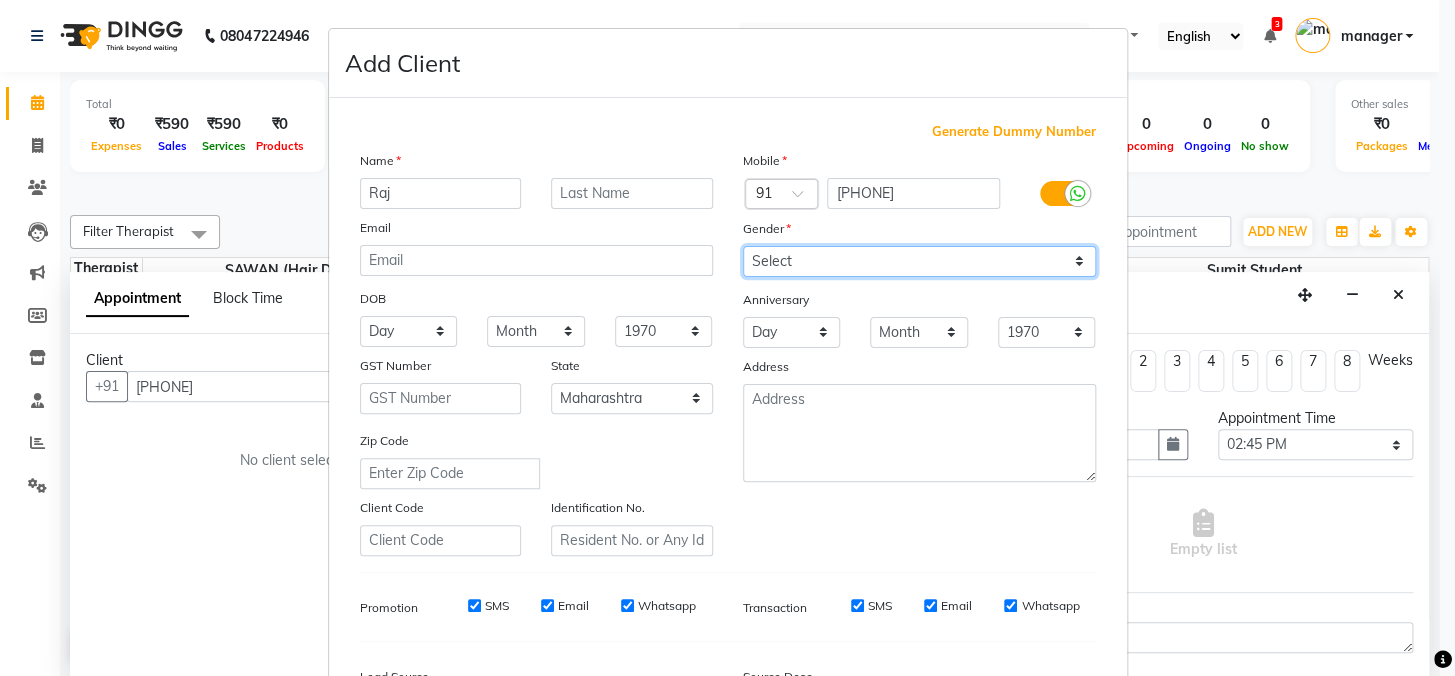 select on "male" 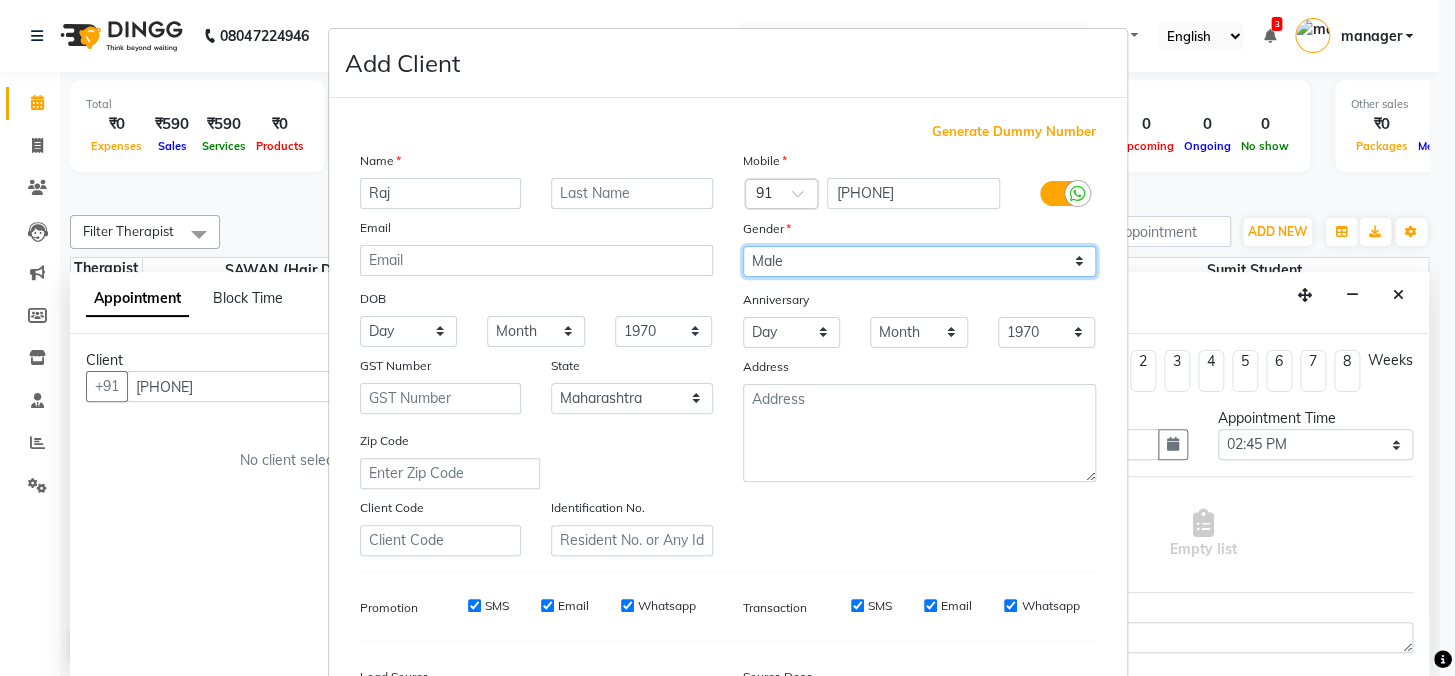 click on "Select Male Female Other Prefer Not To Say" at bounding box center (919, 261) 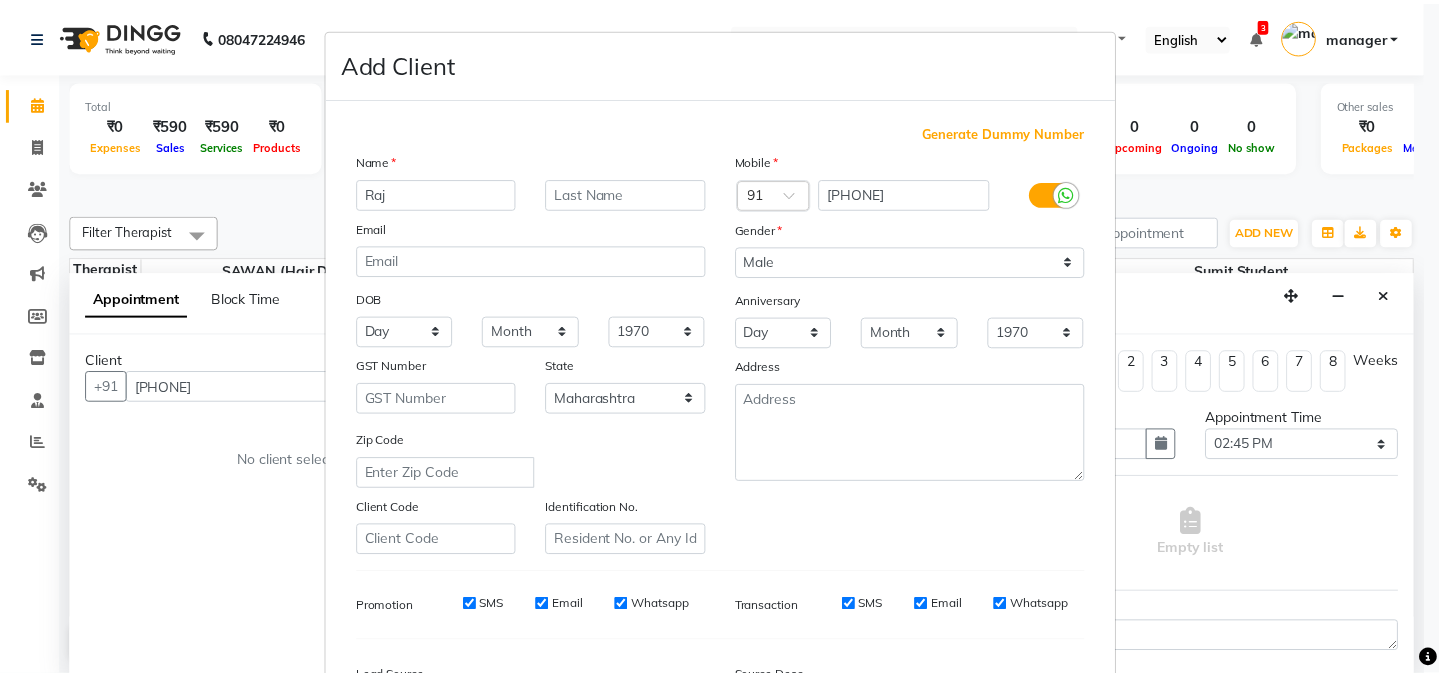 scroll, scrollTop: 252, scrollLeft: 0, axis: vertical 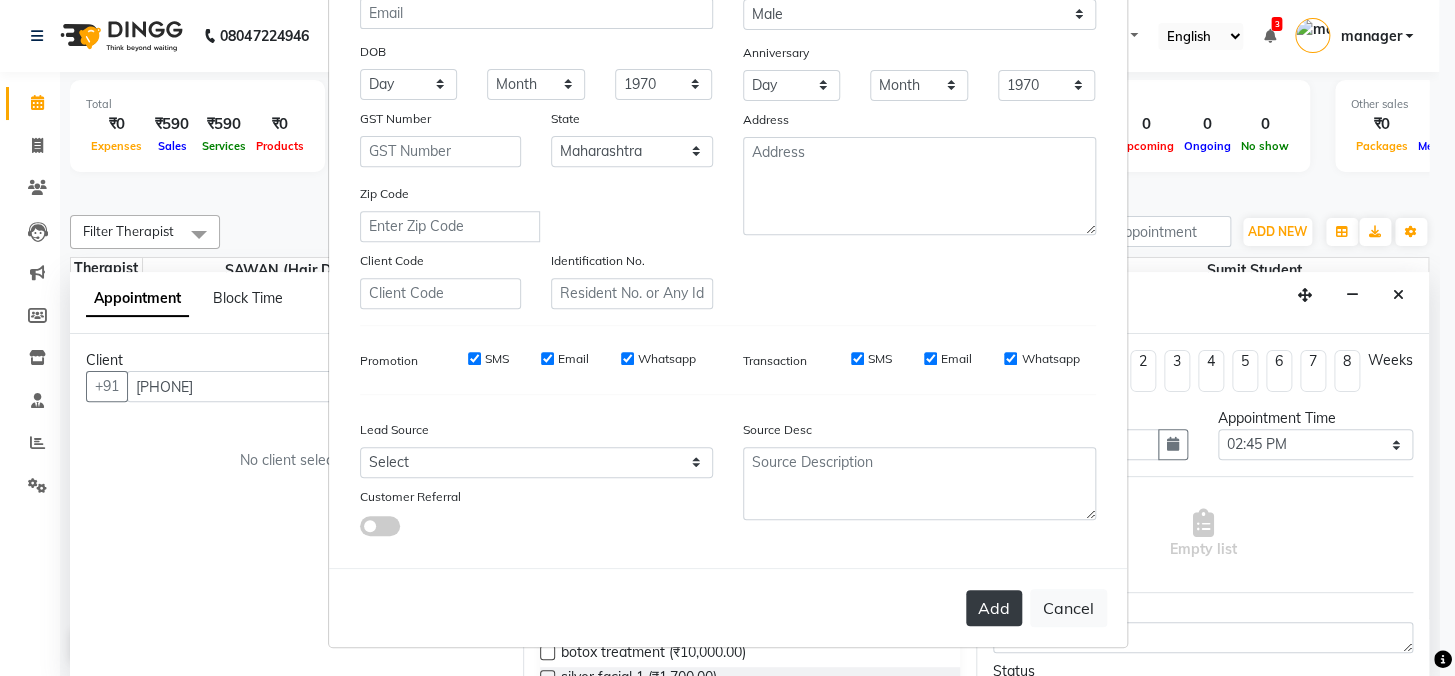 click on "Add" at bounding box center (994, 608) 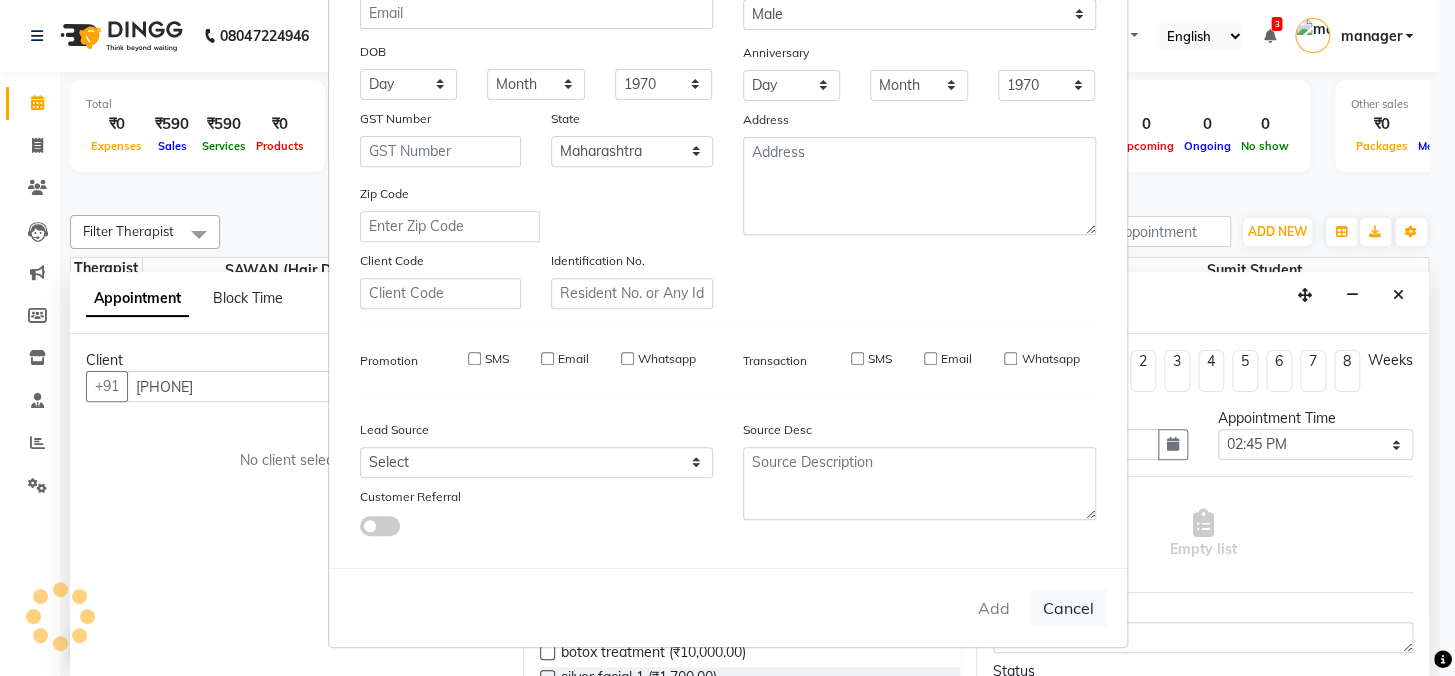 type 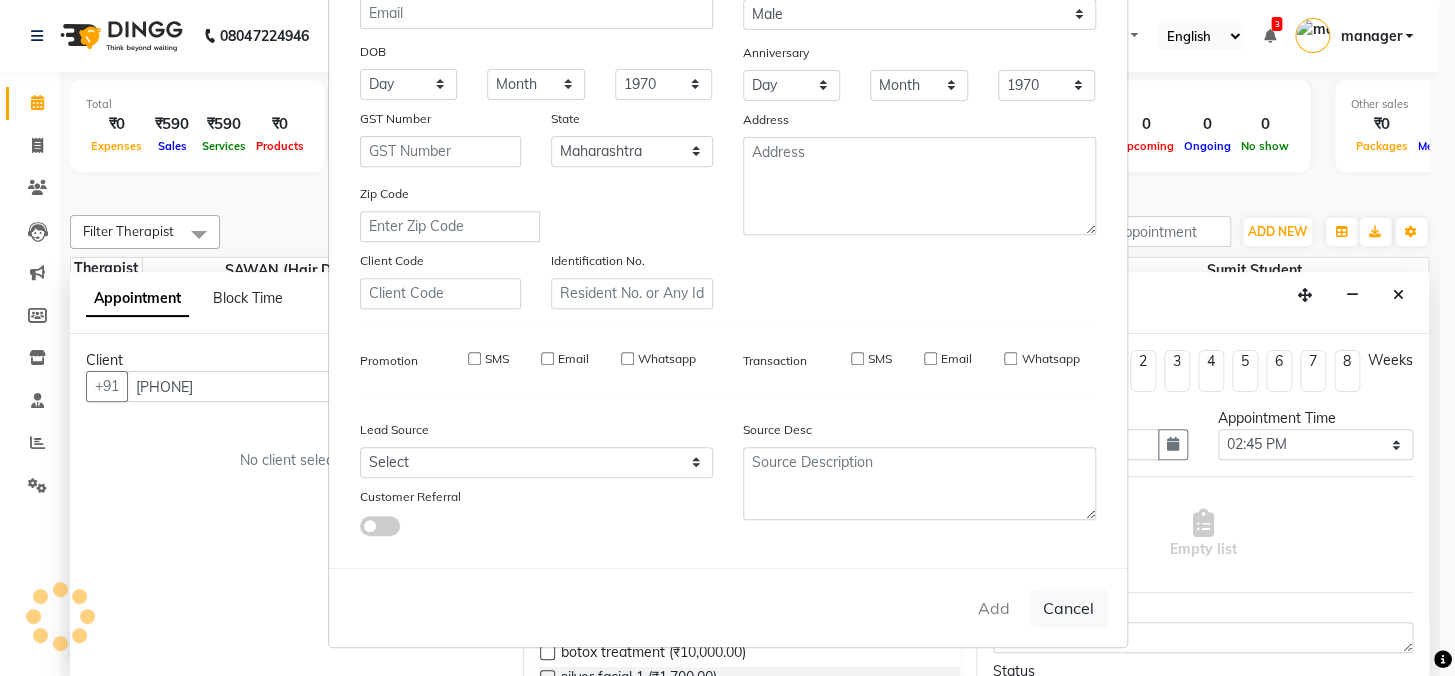 select 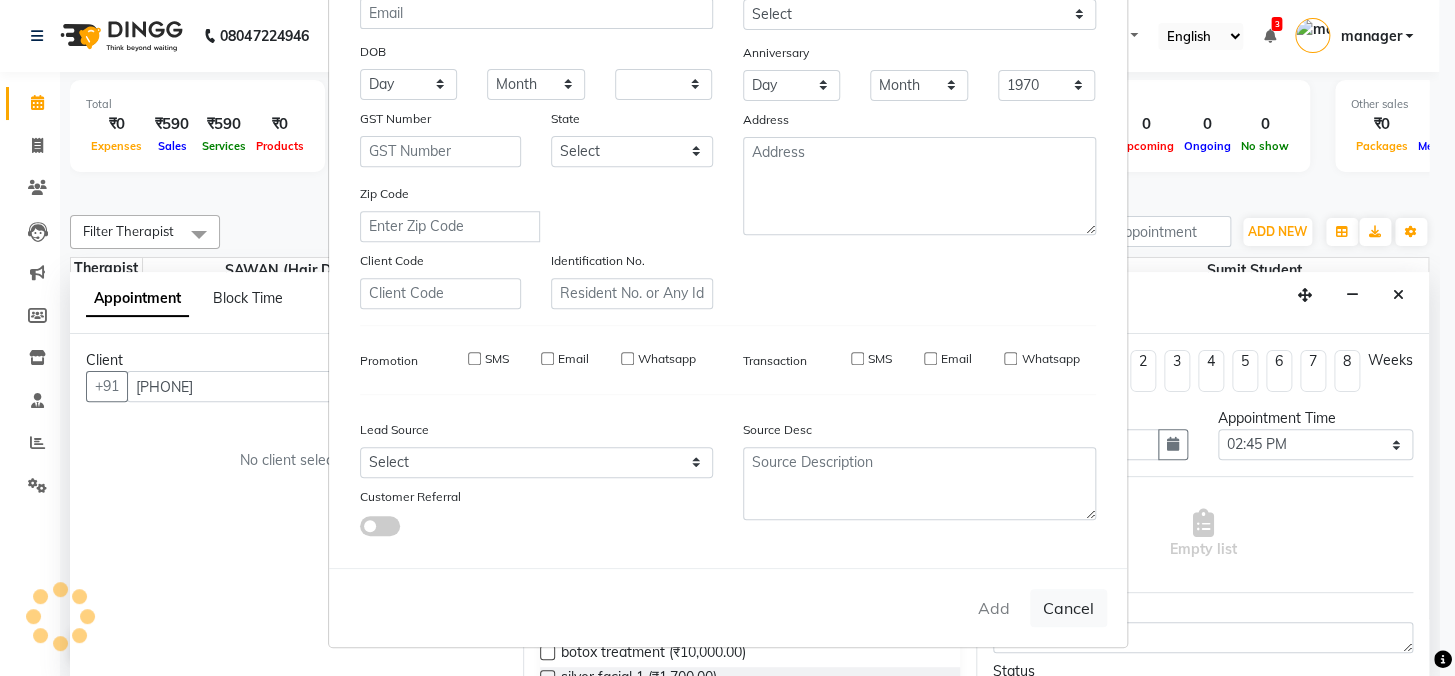 select 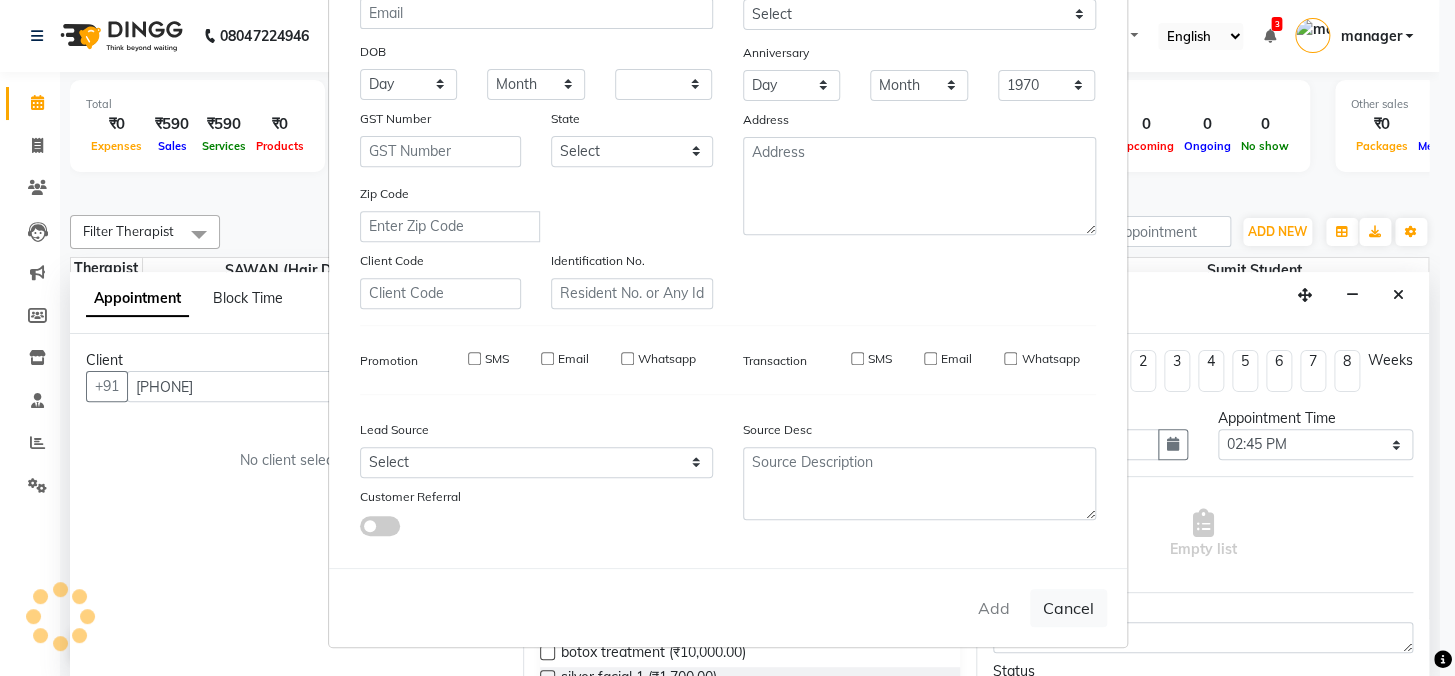 checkbox on "false" 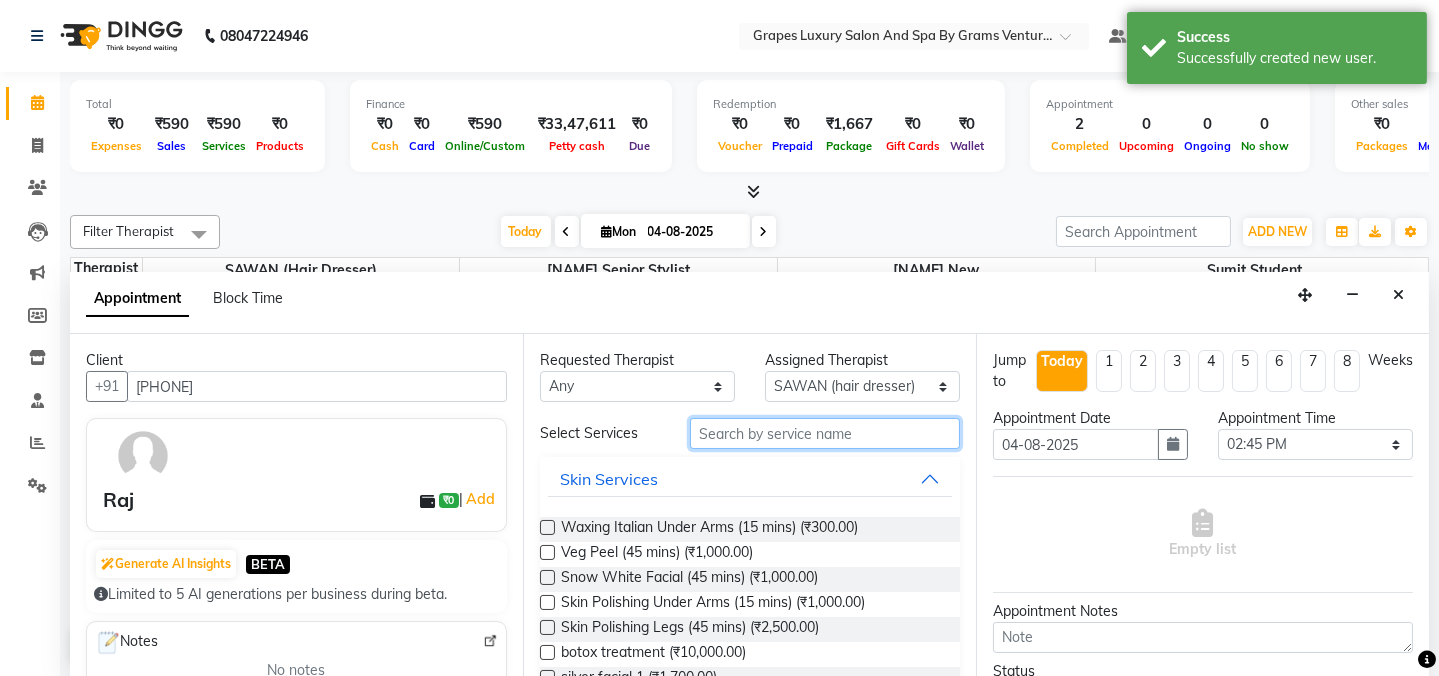 click at bounding box center (825, 433) 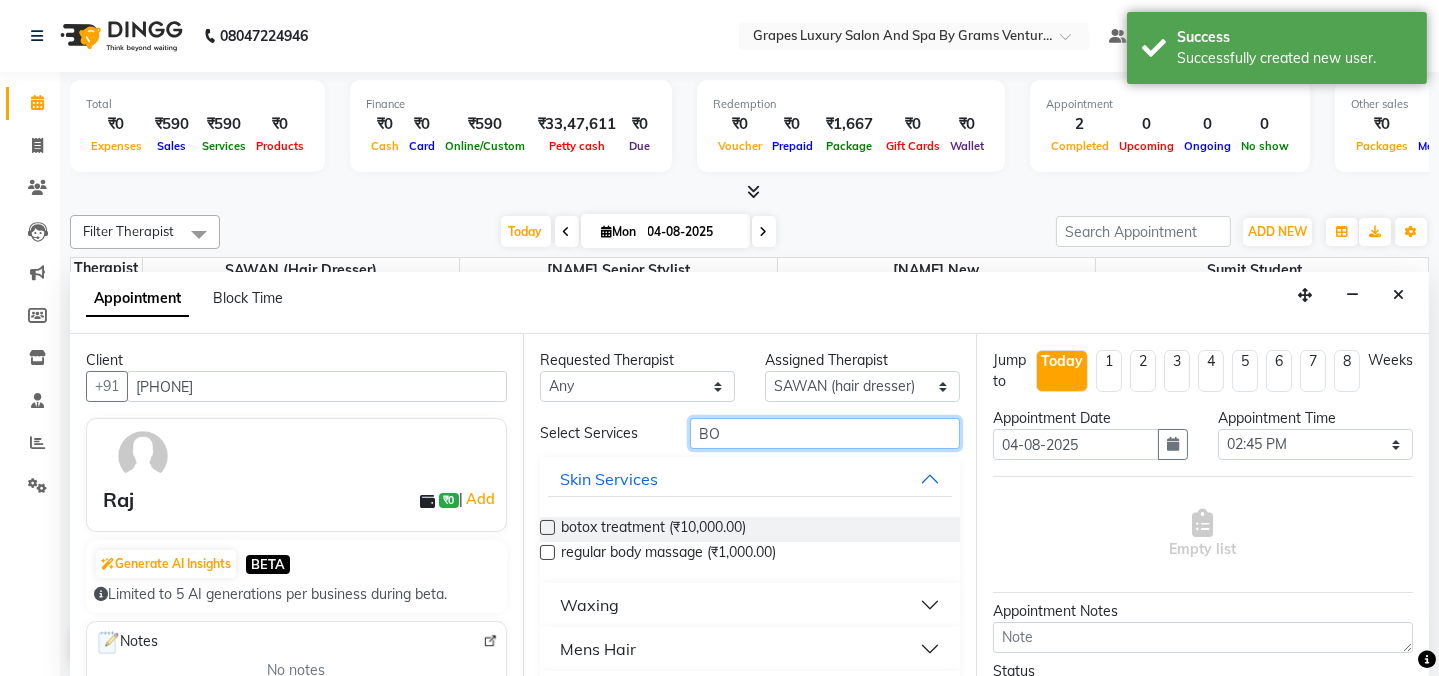 type on "B" 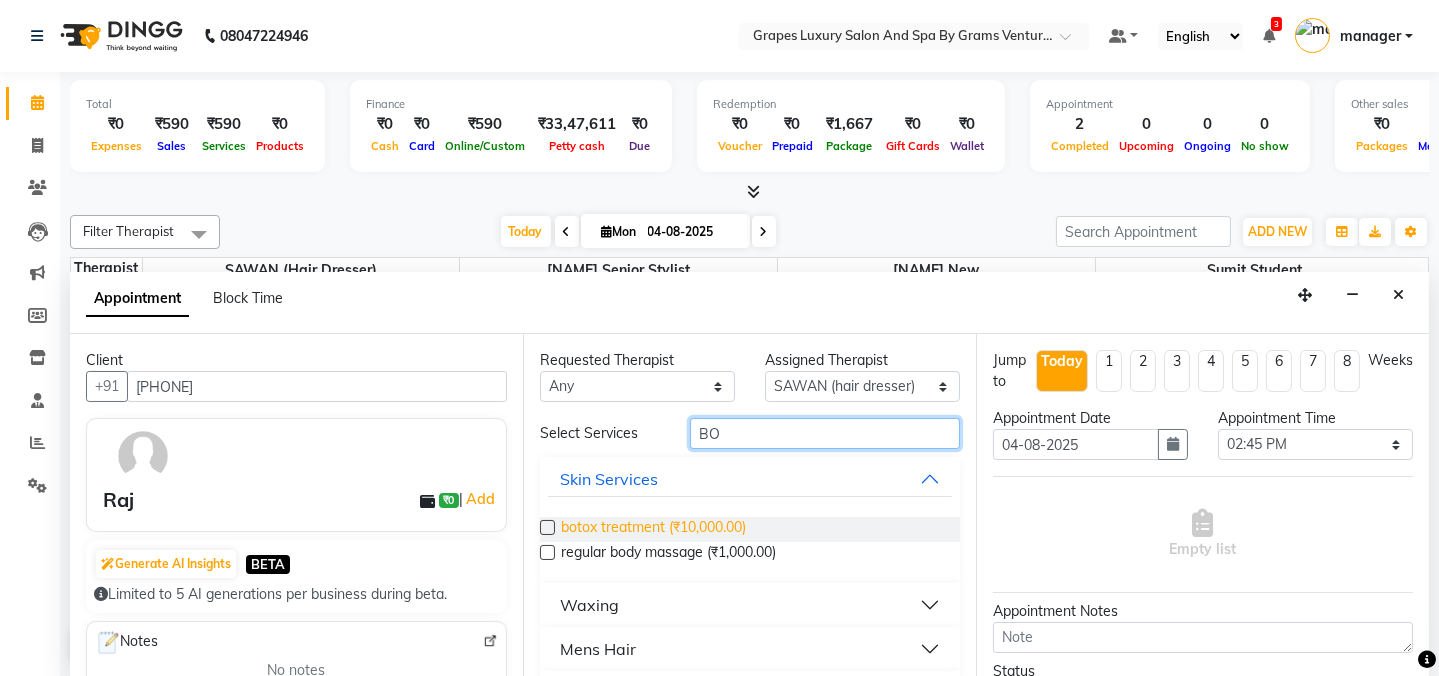 type on "BO" 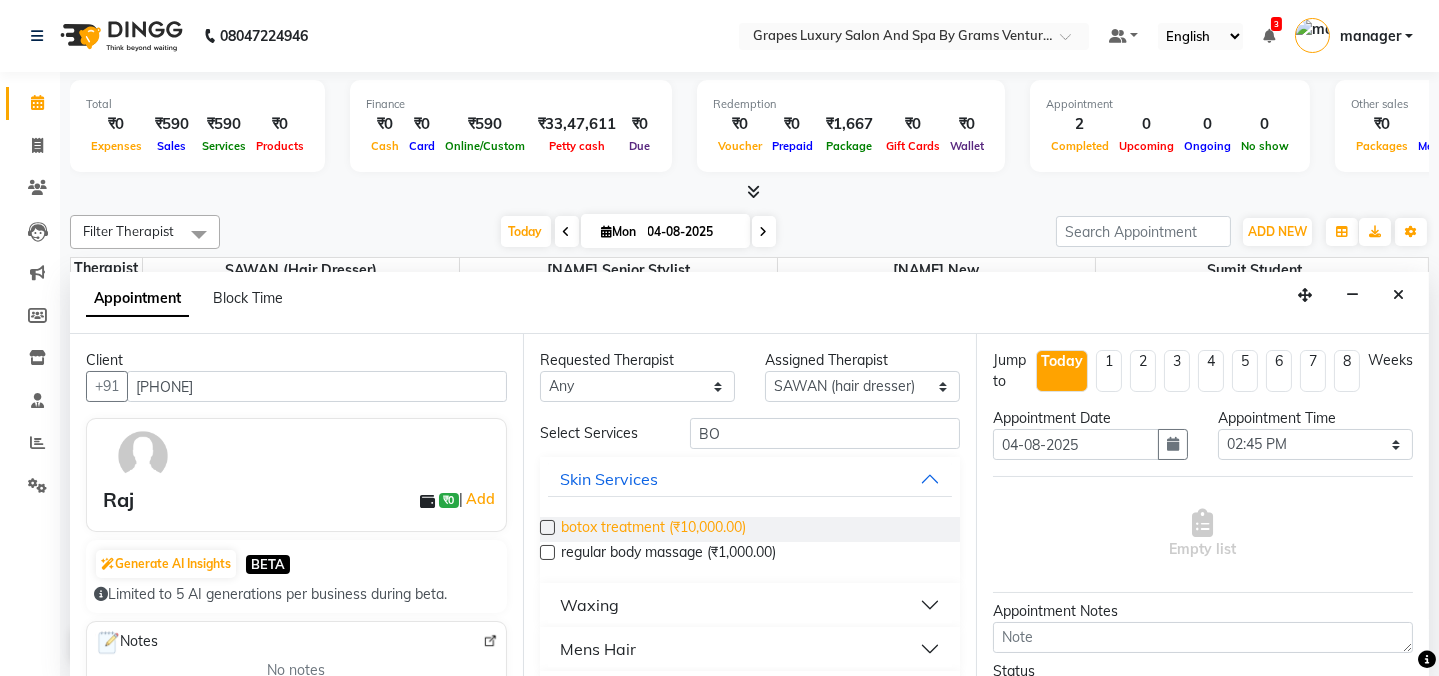 click on "botox treatment (₹10,000.00)" at bounding box center (653, 529) 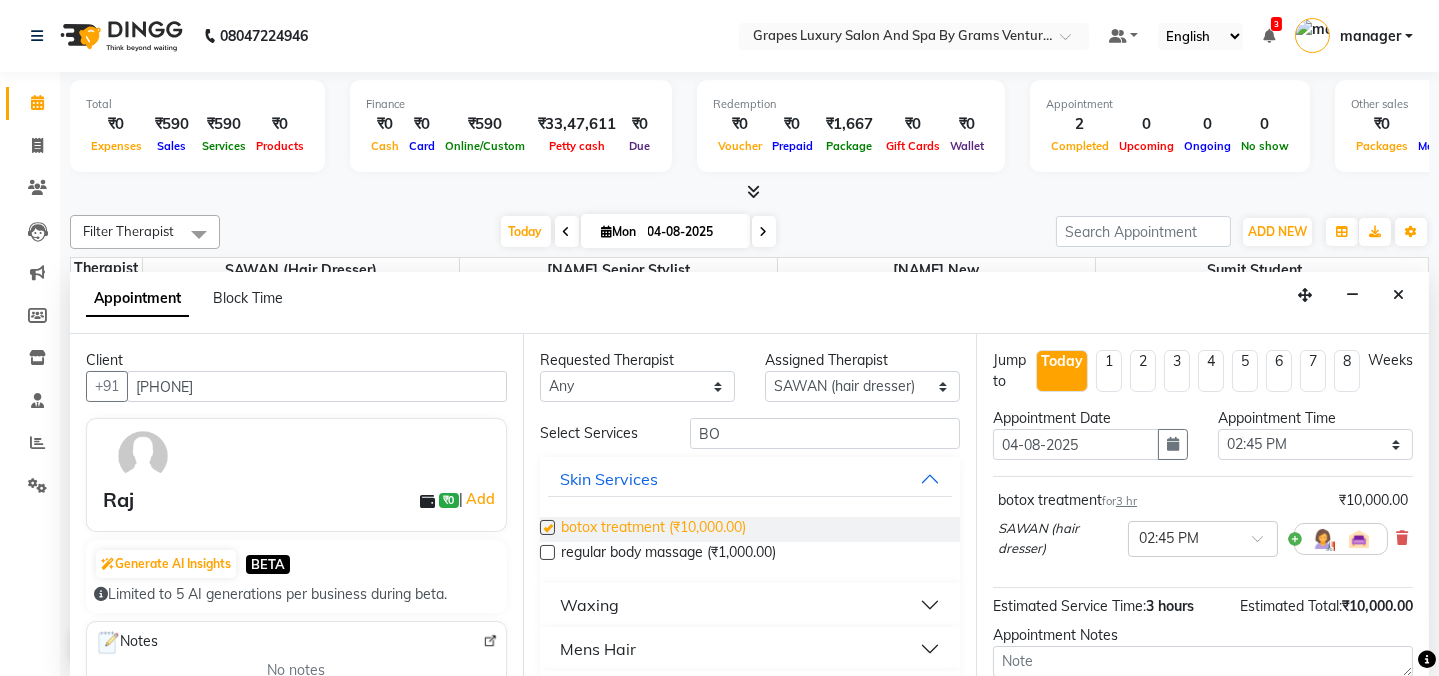 checkbox on "false" 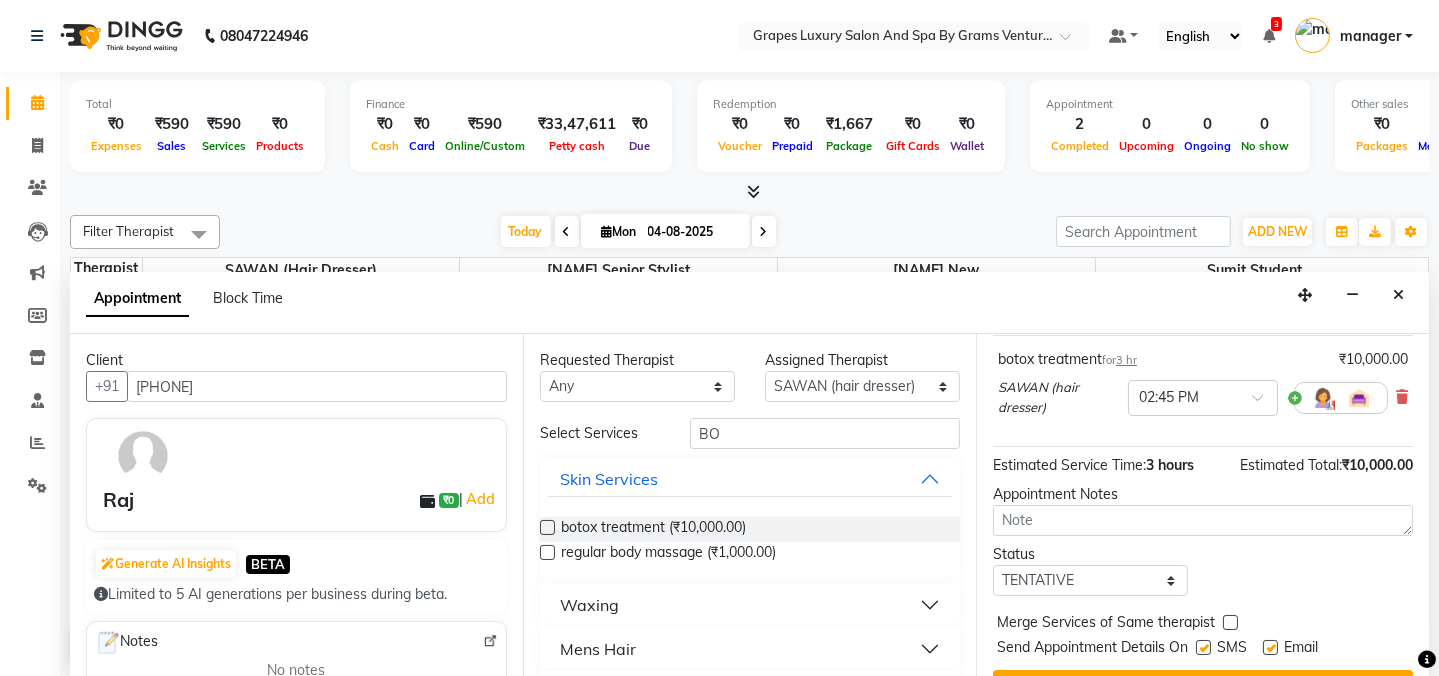 scroll, scrollTop: 184, scrollLeft: 0, axis: vertical 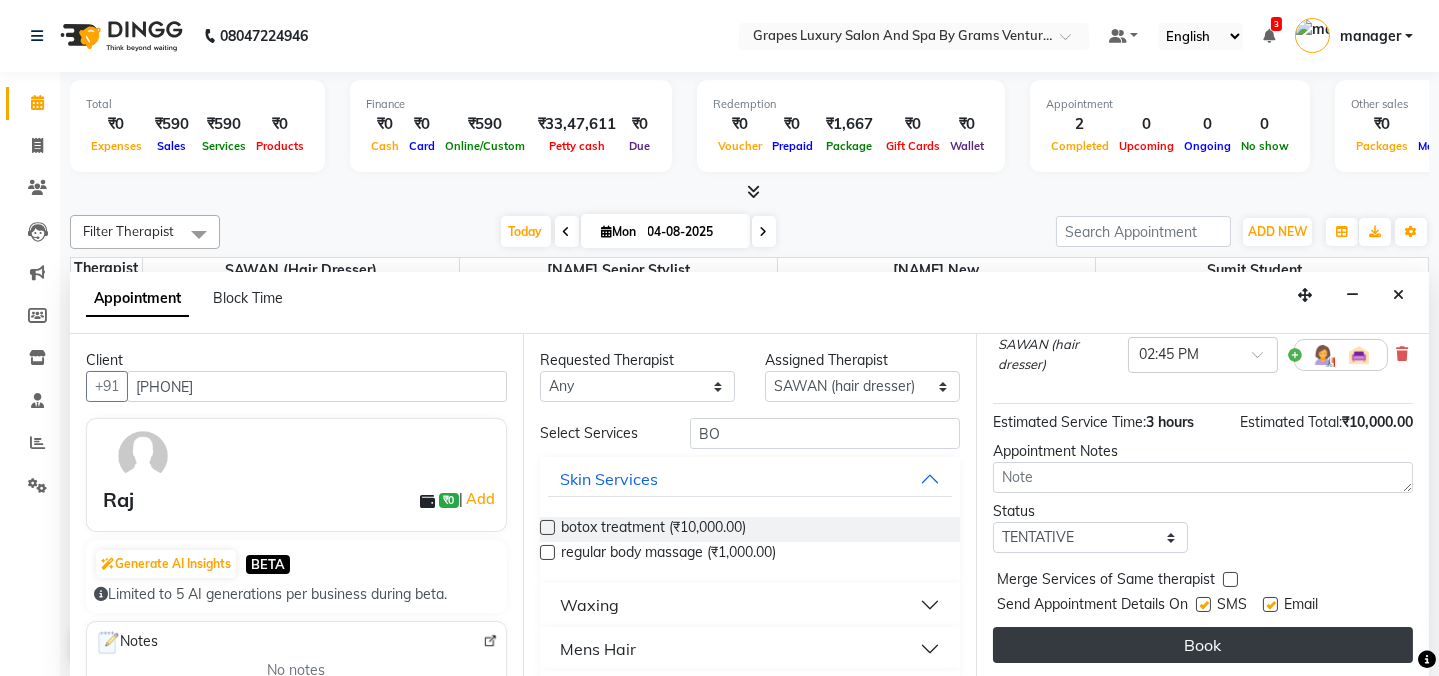 drag, startPoint x: 1201, startPoint y: 604, endPoint x: 1211, endPoint y: 651, distance: 48.052055 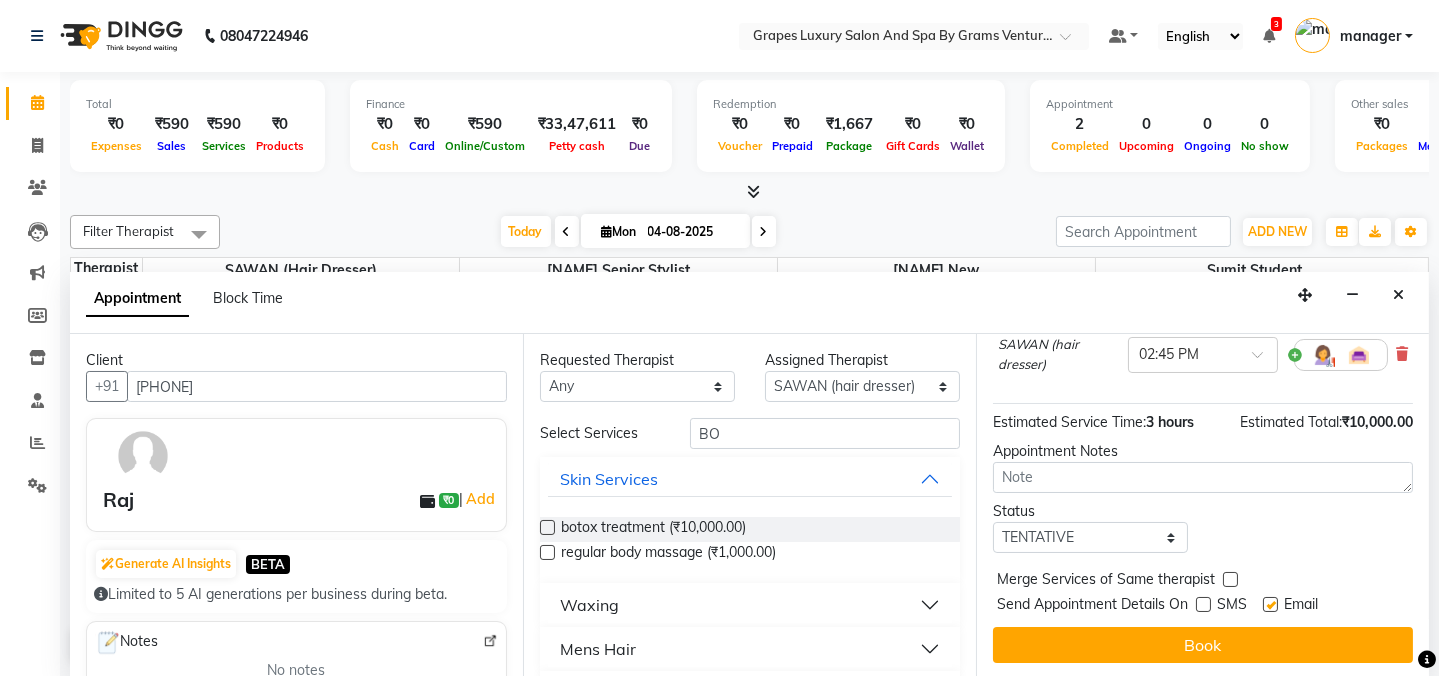 drag, startPoint x: 1211, startPoint y: 651, endPoint x: 1211, endPoint y: 539, distance: 112 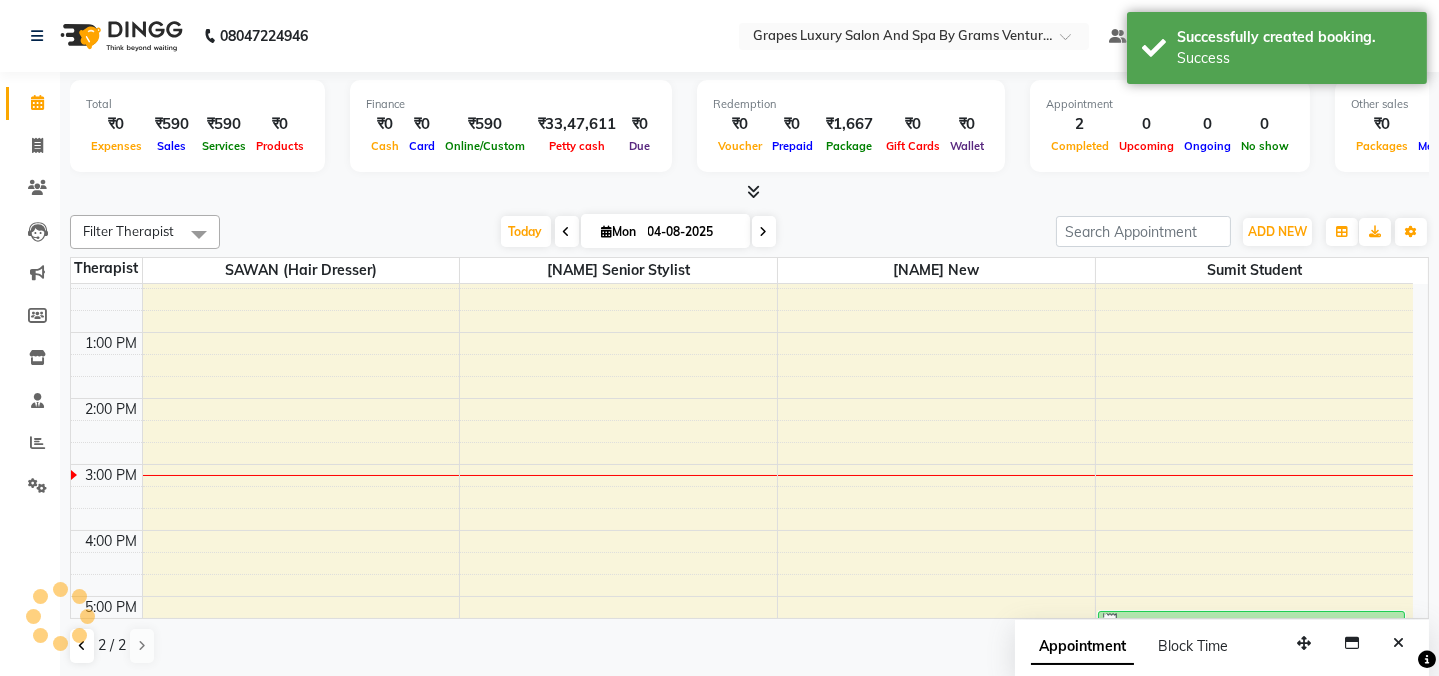 scroll, scrollTop: 0, scrollLeft: 0, axis: both 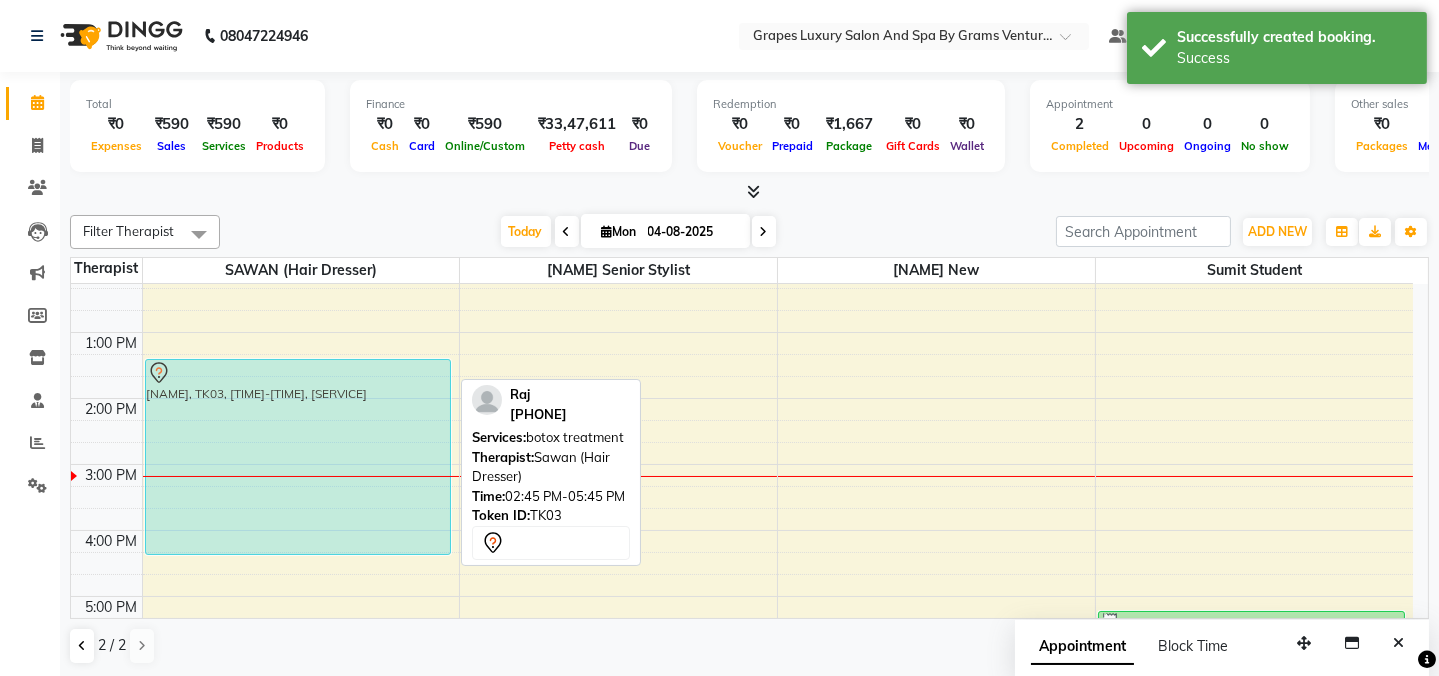 drag, startPoint x: 420, startPoint y: 576, endPoint x: 418, endPoint y: 489, distance: 87.02299 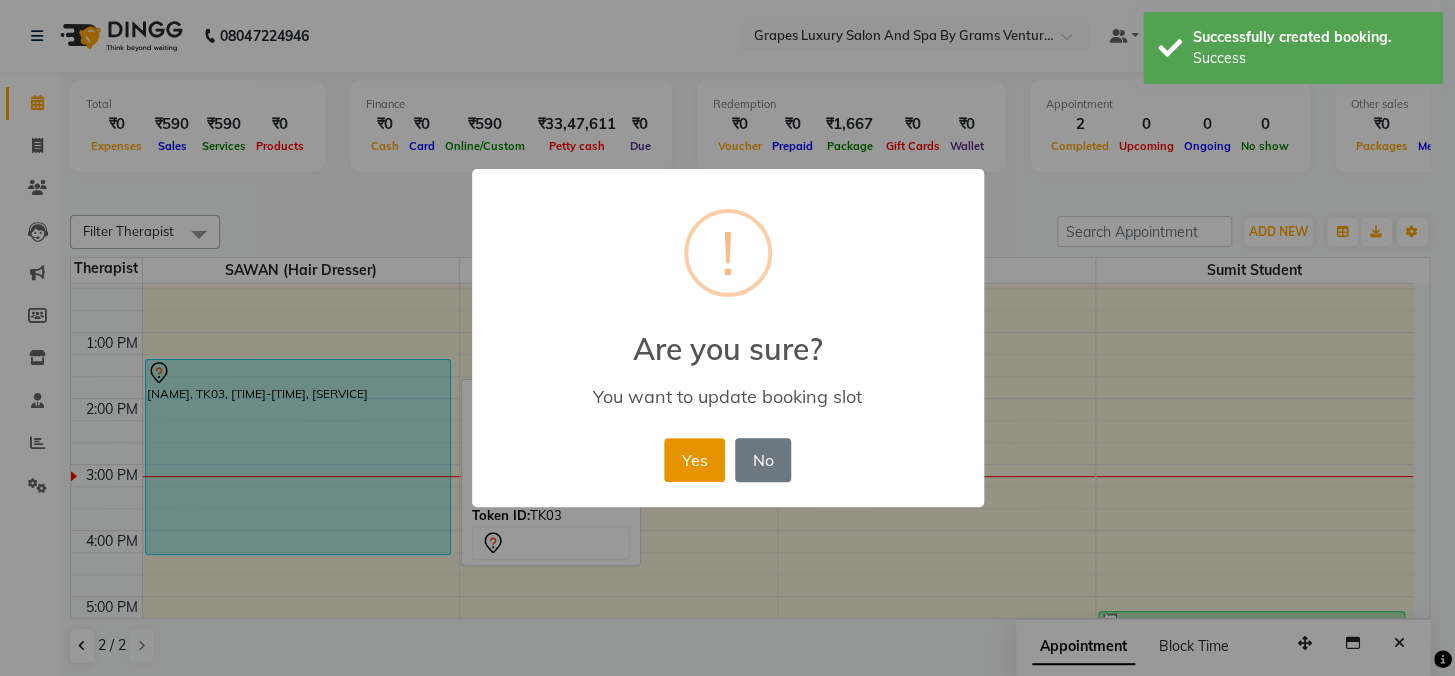 click on "Yes" at bounding box center [694, 460] 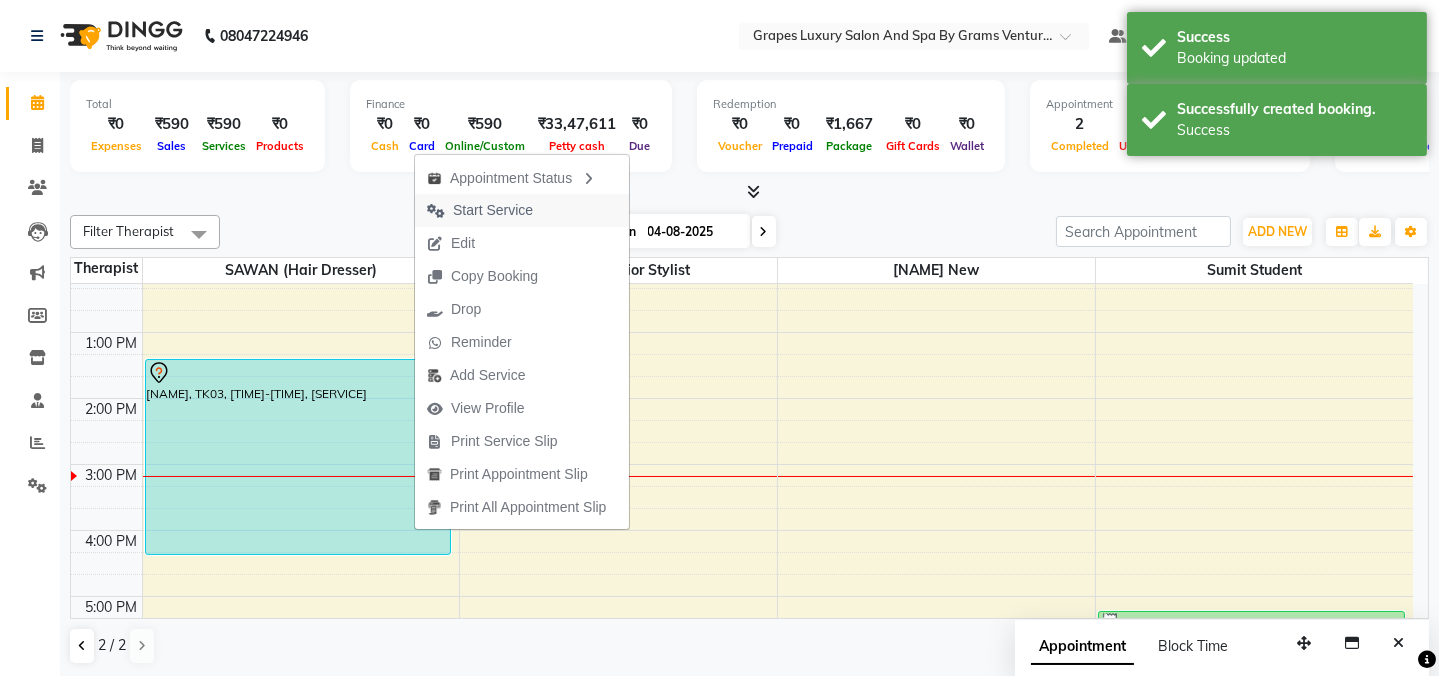 click on "Start Service" at bounding box center (493, 210) 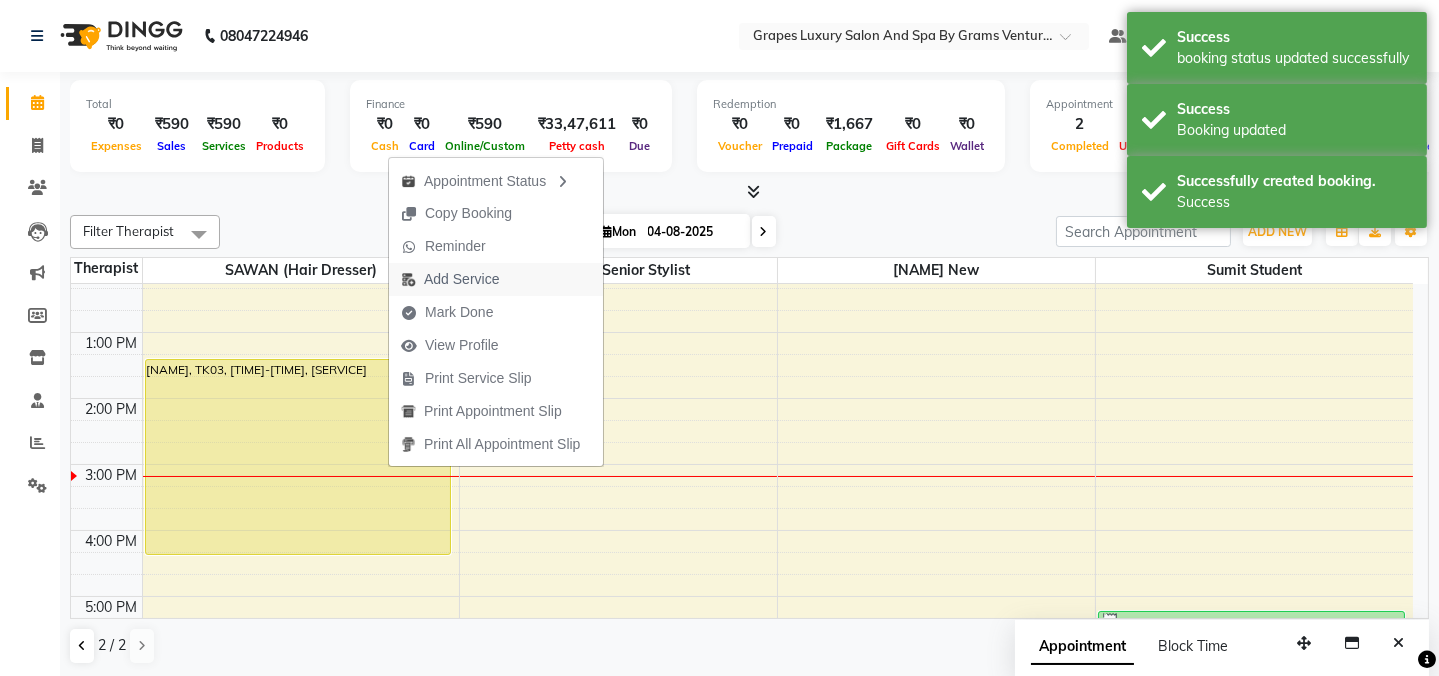 click on "Add Service" at bounding box center (461, 279) 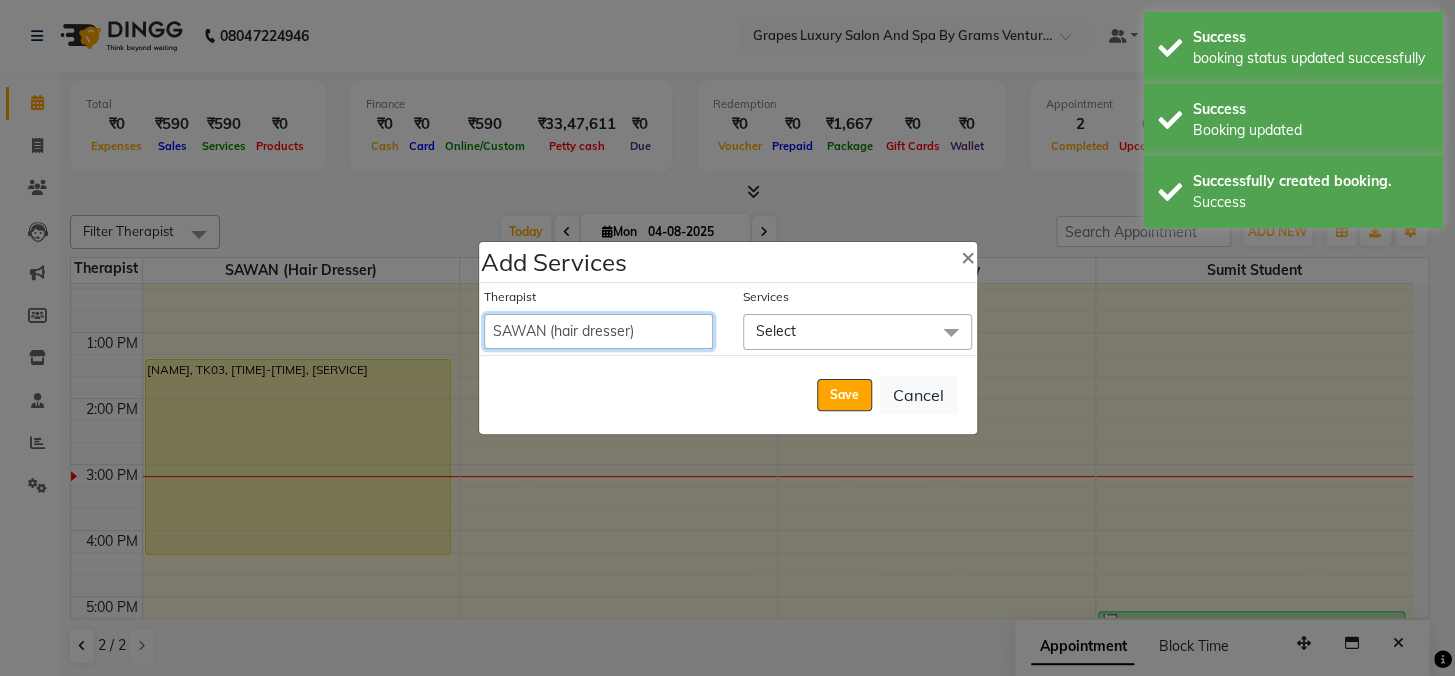 click on "Admin   [NAME] (stylish)   [NAME] hair dresser   [NAME] (beauty&nails)   [NAME] new   [NAME]   [NAME]   "[NAME]"   <BO$$>   [NAME] new staff   [NAME]   [NAME] (pedicureist)   manager   [NAME] (hair specialist)   [NAME] new   [NAME]    [NAME]    [NAME] (Therapist)   [NAME]   [NAME] (therapist&Beauty)   [NAME] New THERAPIST   [NAME]   [NAME]  stylist new   [NAME]   [NAME]   [NAME] (hair&skin)   [NAME] (hair dresser)   [NAME] new   [NAME]   [NAME]   [NAME] student    [NAME]   [NAME]    [NAME] senior stylist" at bounding box center [598, 331] 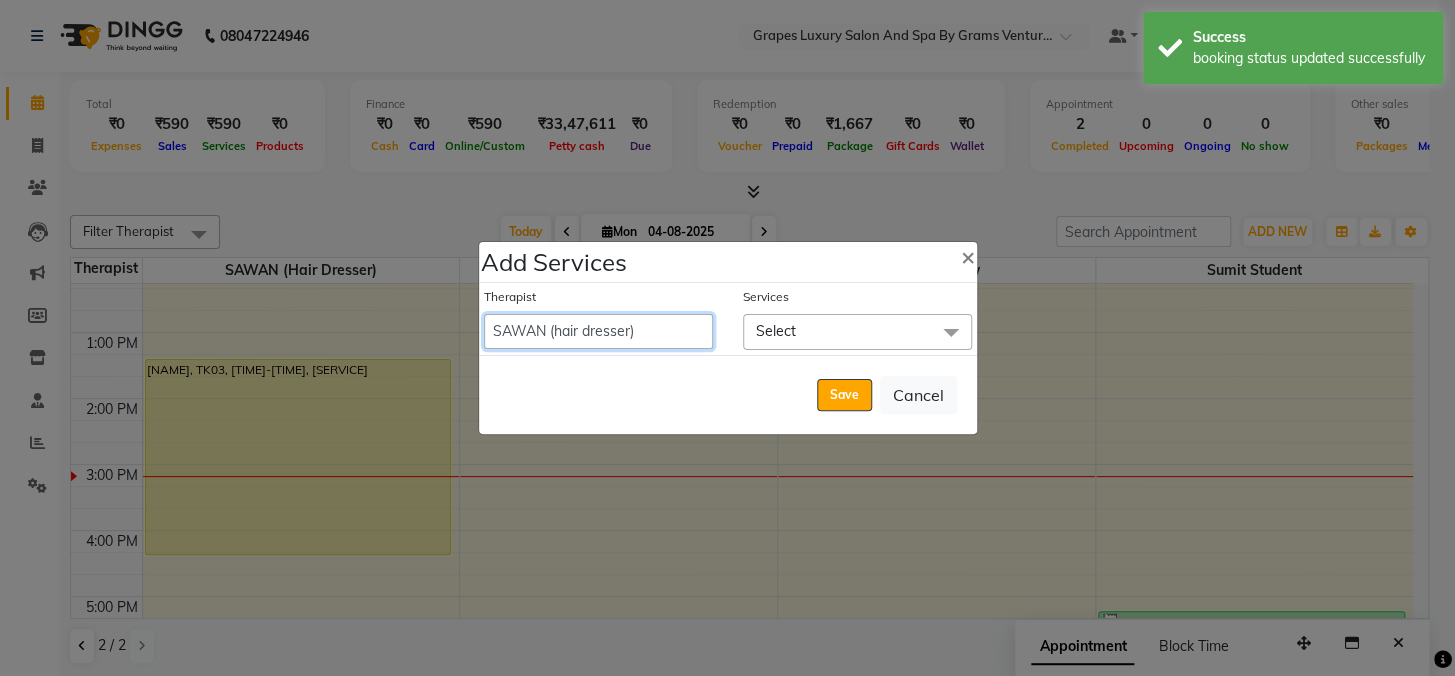 select on "47786" 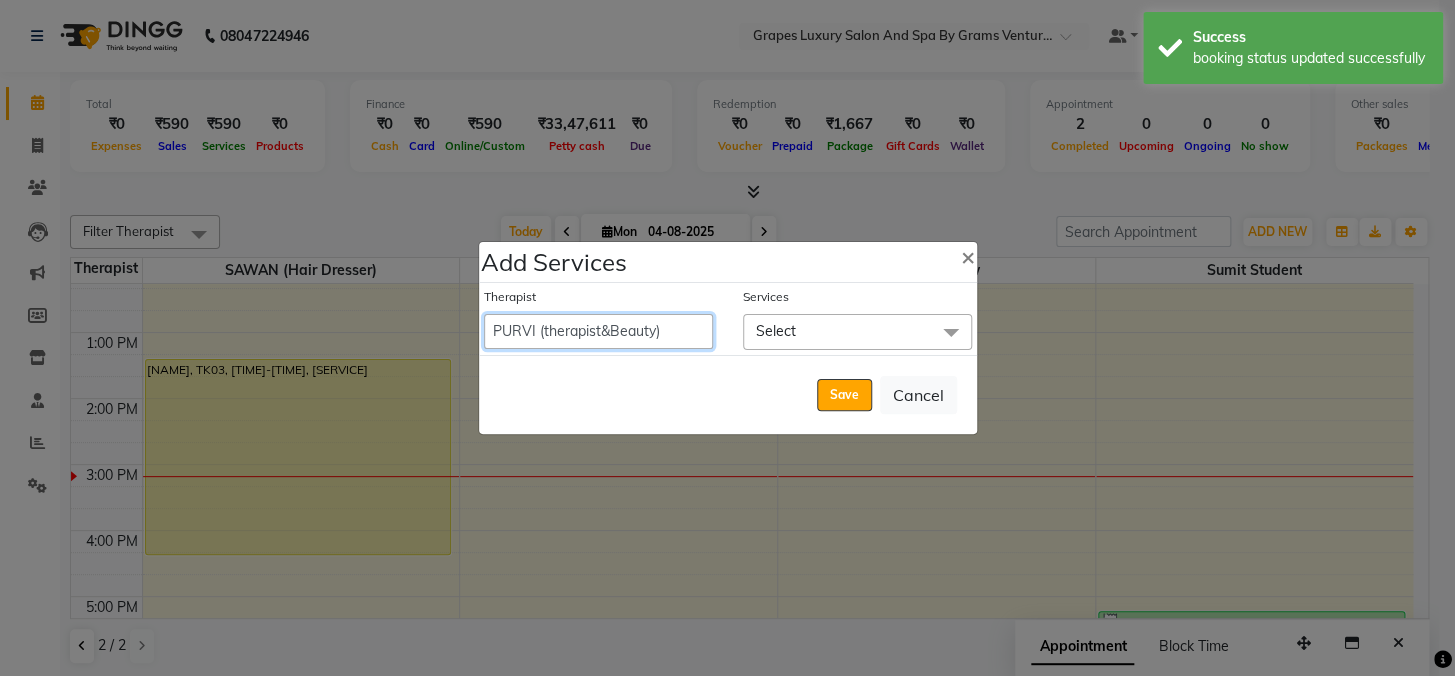click on "Admin   [NAME] (stylish)   [NAME] hair dresser   [NAME] (beauty&nails)   [NAME] new   [NAME]   [NAME]   "[NAME]"   <BO$$>   [NAME] new staff   [NAME]   [NAME] (pedicureist)   manager   [NAME] (hair specialist)   [NAME] new   [NAME]    [NAME]    [NAME] (Therapist)   [NAME]   [NAME] (therapist&Beauty)   [NAME] New THERAPIST   [NAME]   [NAME]  stylist new   [NAME]   [NAME]   [NAME] (hair&skin)   [NAME] (hair dresser)   [NAME] new   [NAME]   [NAME]   [NAME] student    [NAME]   [NAME]    [NAME] senior stylist" at bounding box center [598, 331] 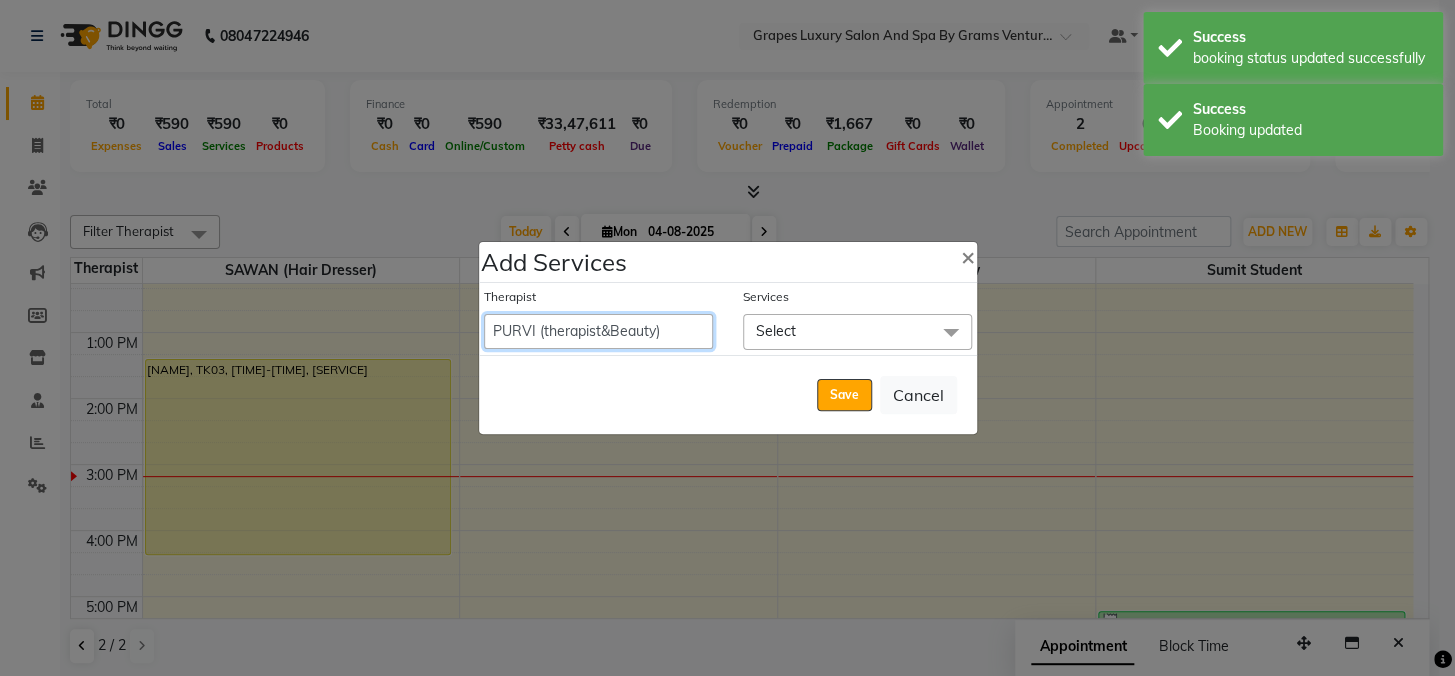 select on "1065" 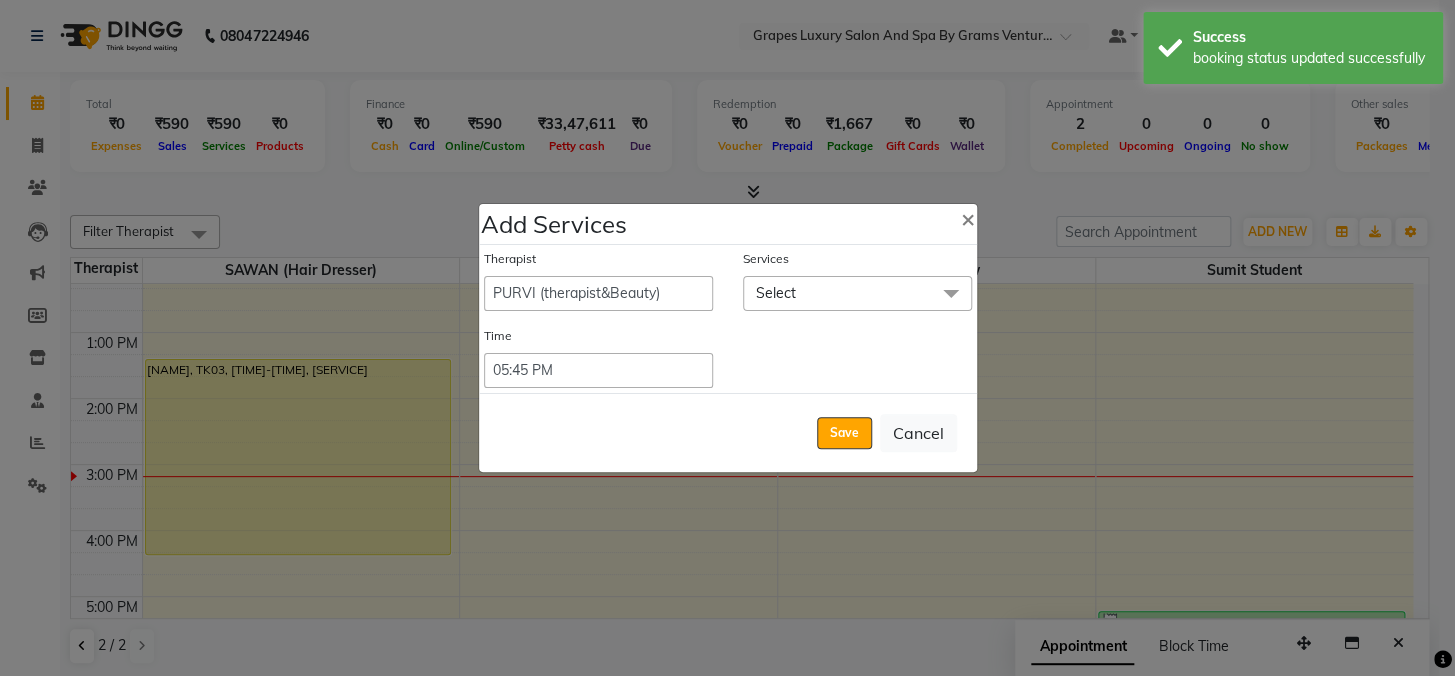 click on "Select" 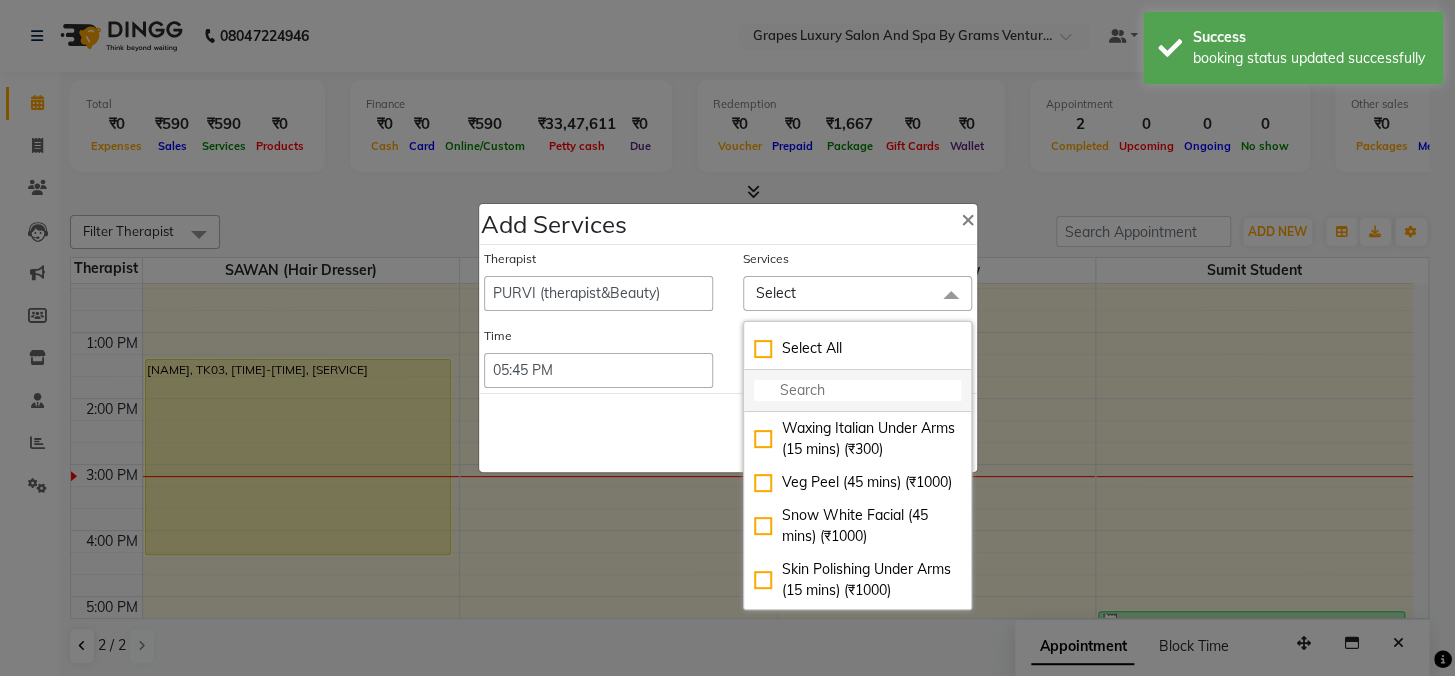 click 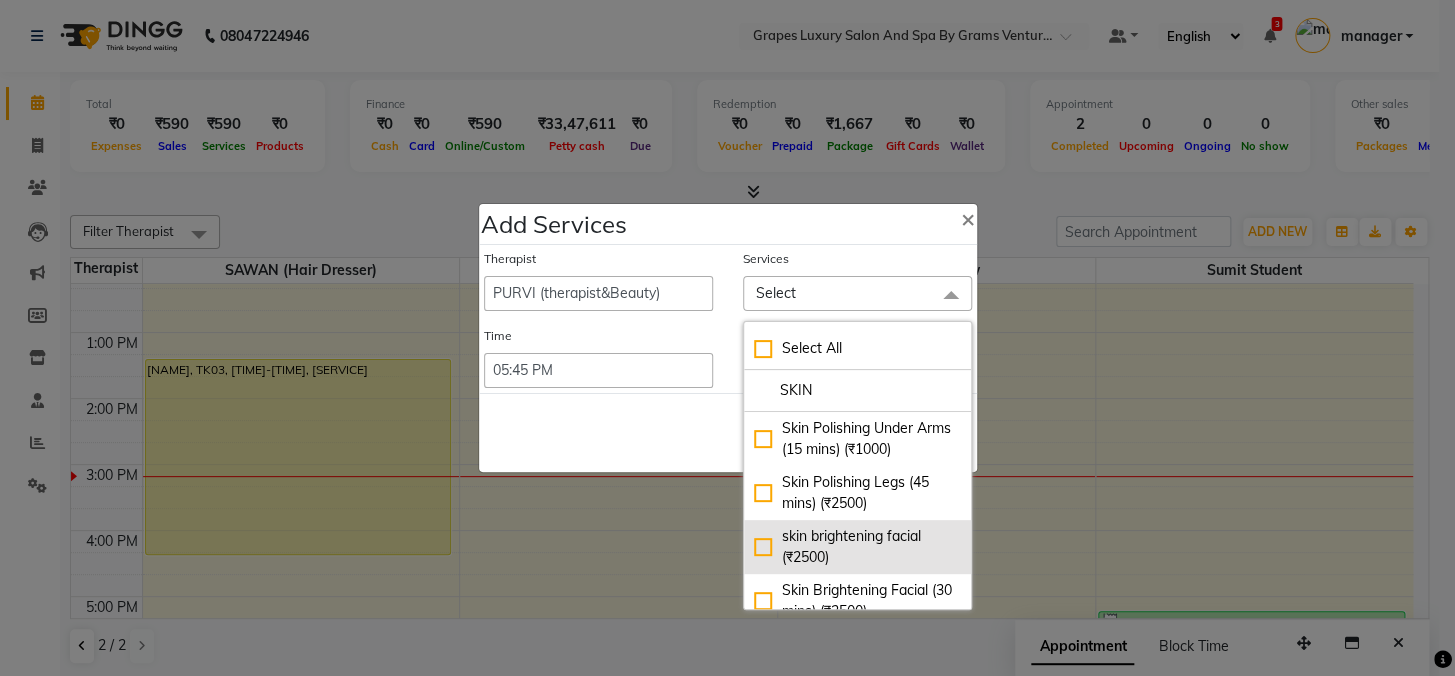 type on "SKIN" 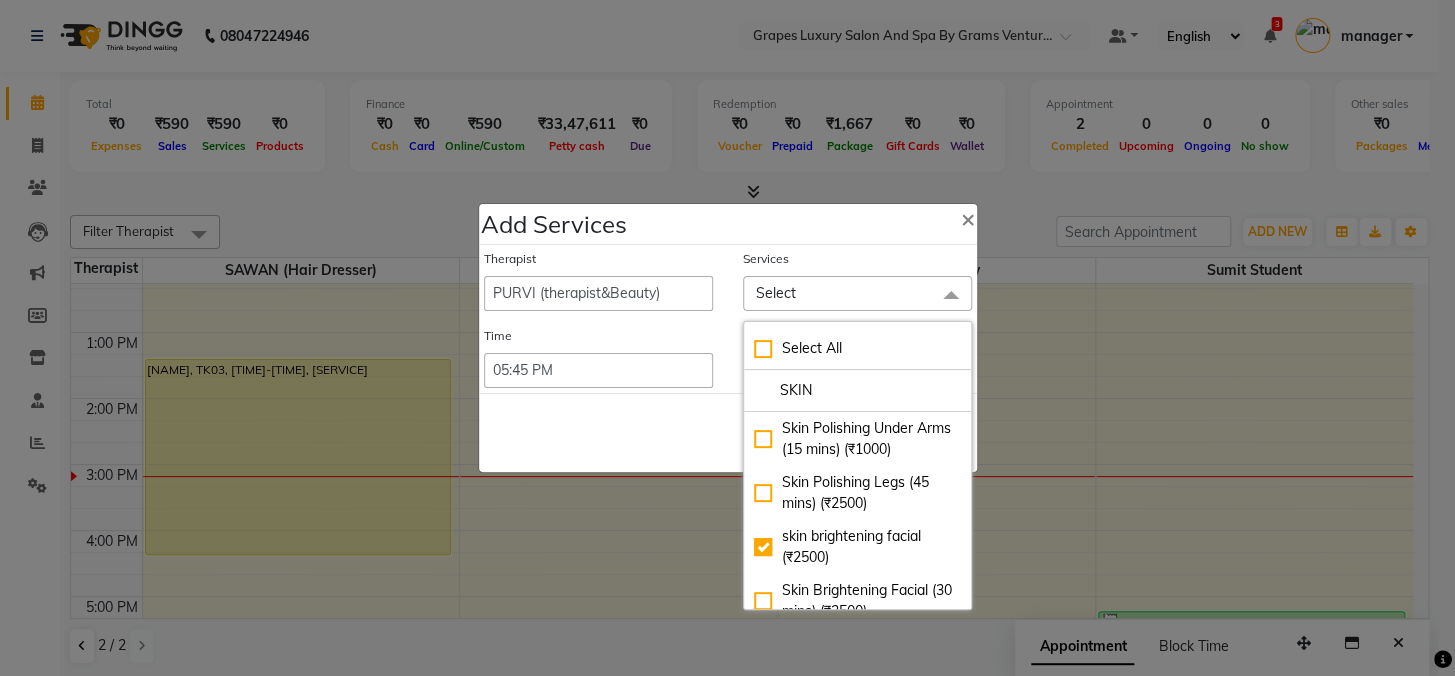 checkbox on "true" 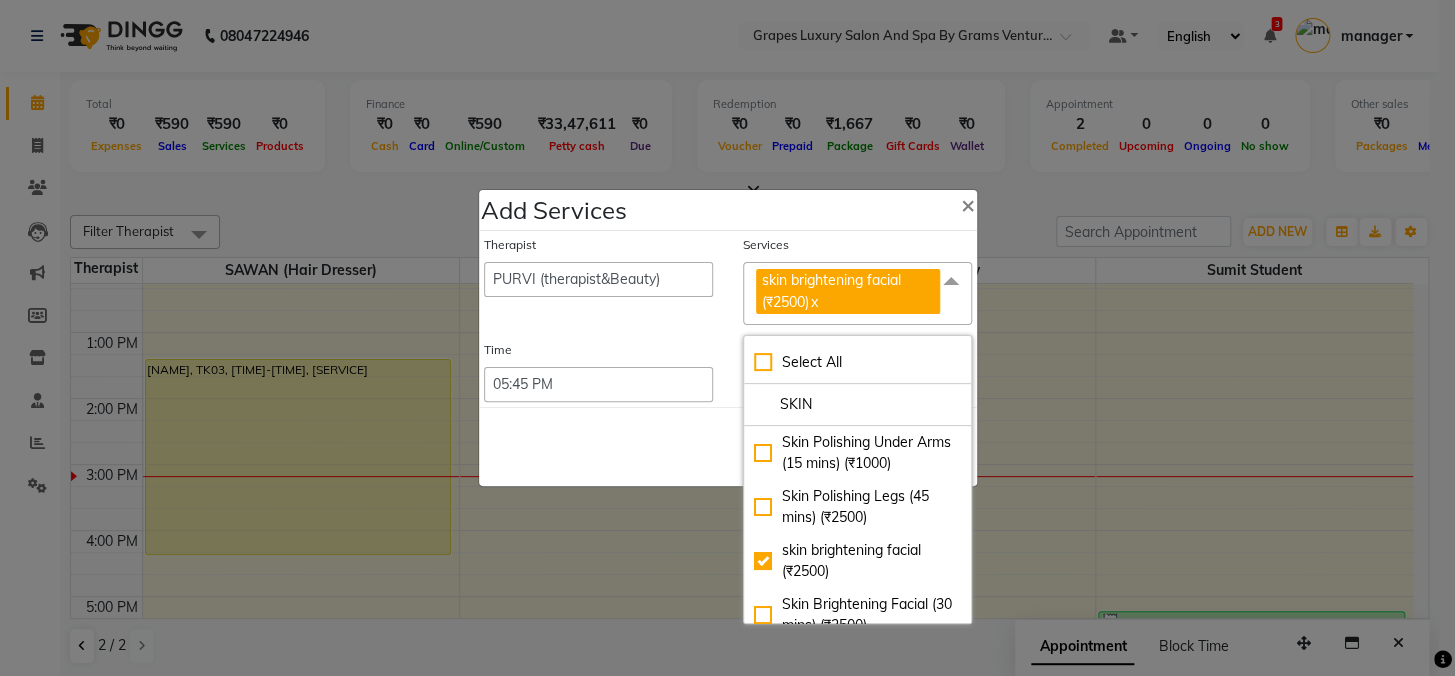 click on "Save   Cancel" 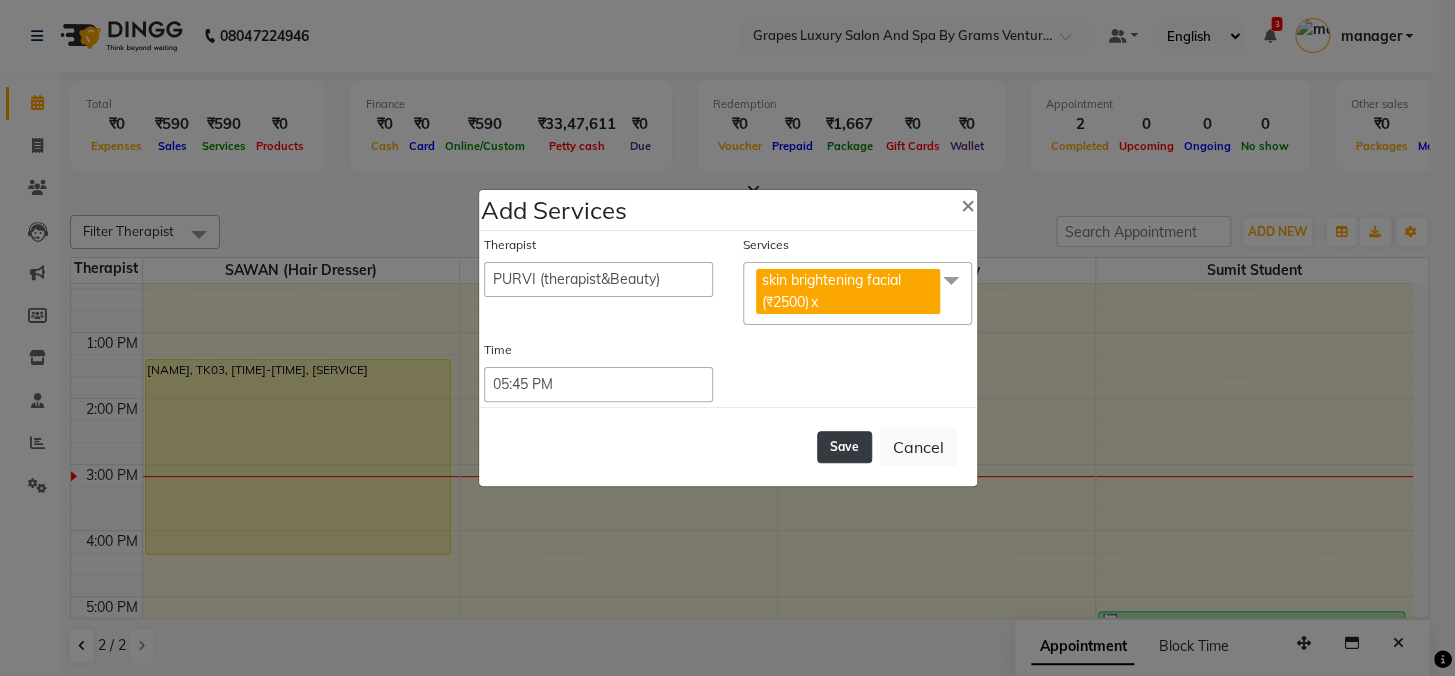 click on "Save" 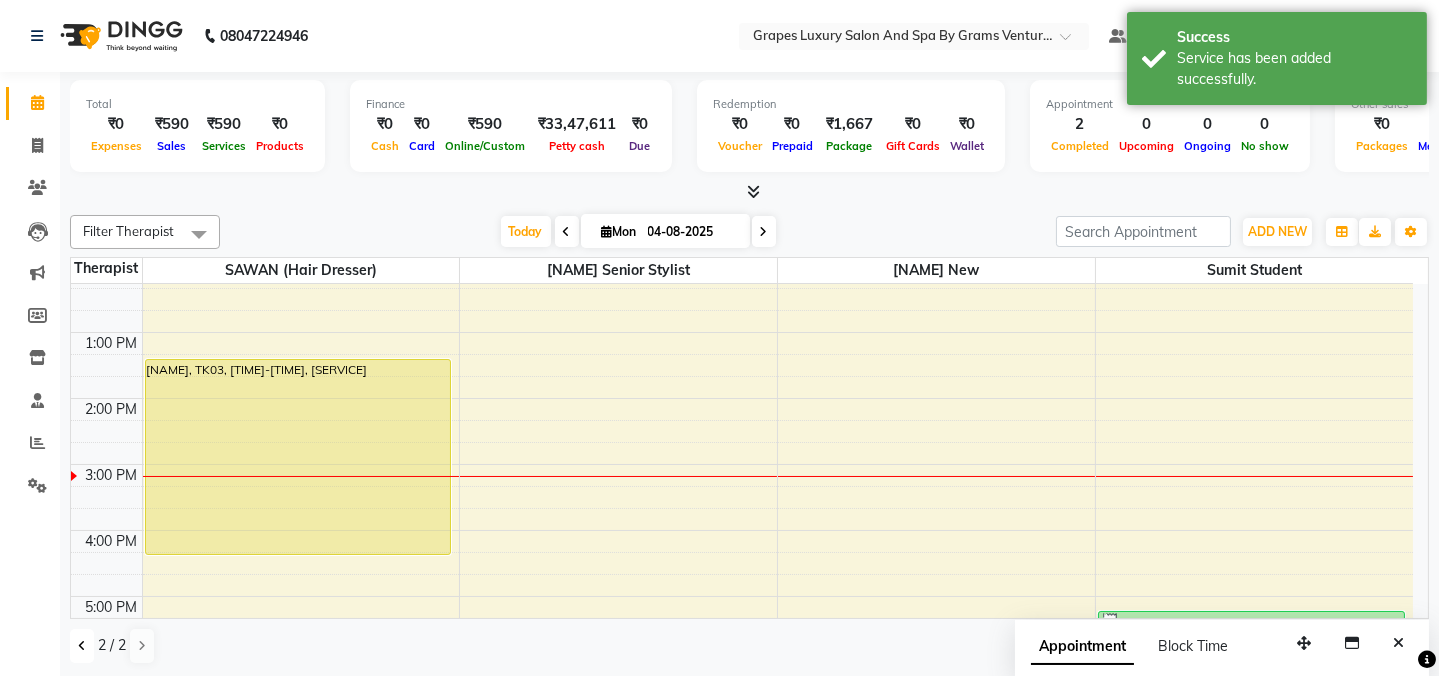 click at bounding box center [82, 646] 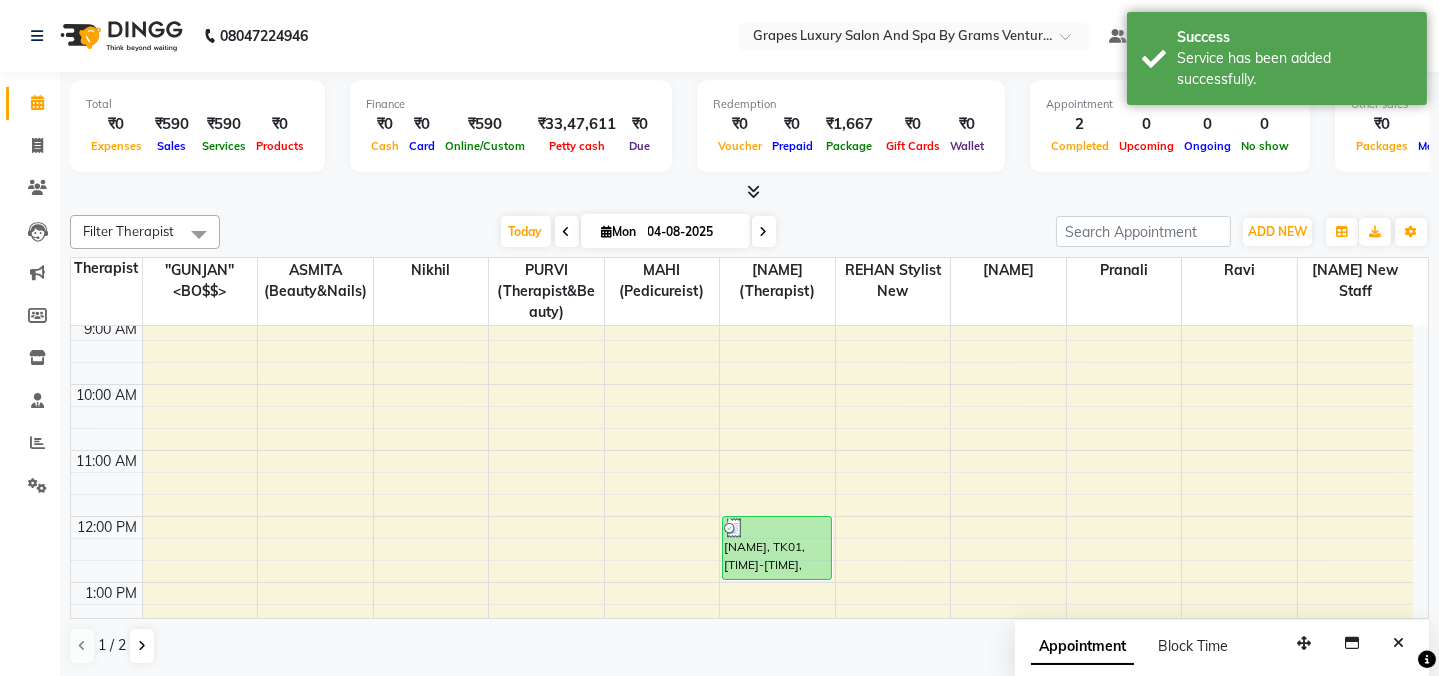 scroll, scrollTop: 561, scrollLeft: 0, axis: vertical 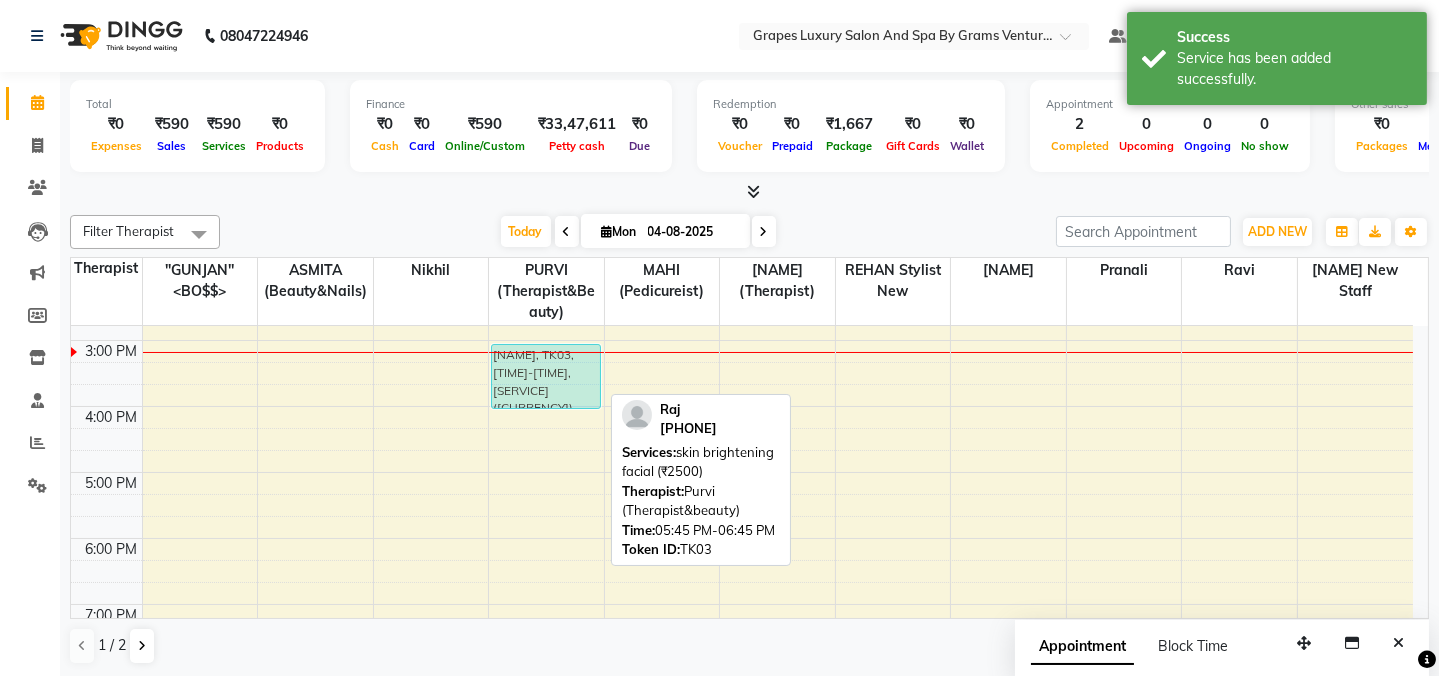drag, startPoint x: 532, startPoint y: 429, endPoint x: 552, endPoint y: 353, distance: 78.58753 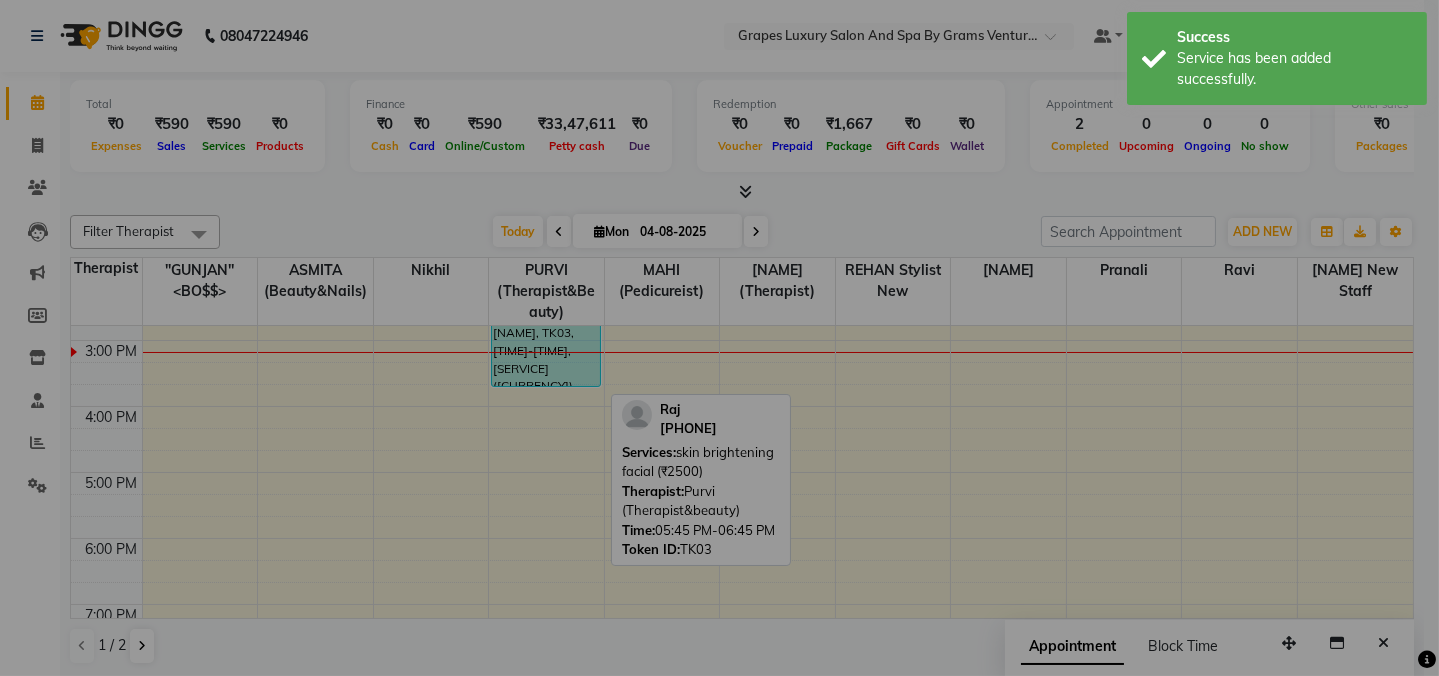 scroll, scrollTop: 441, scrollLeft: 0, axis: vertical 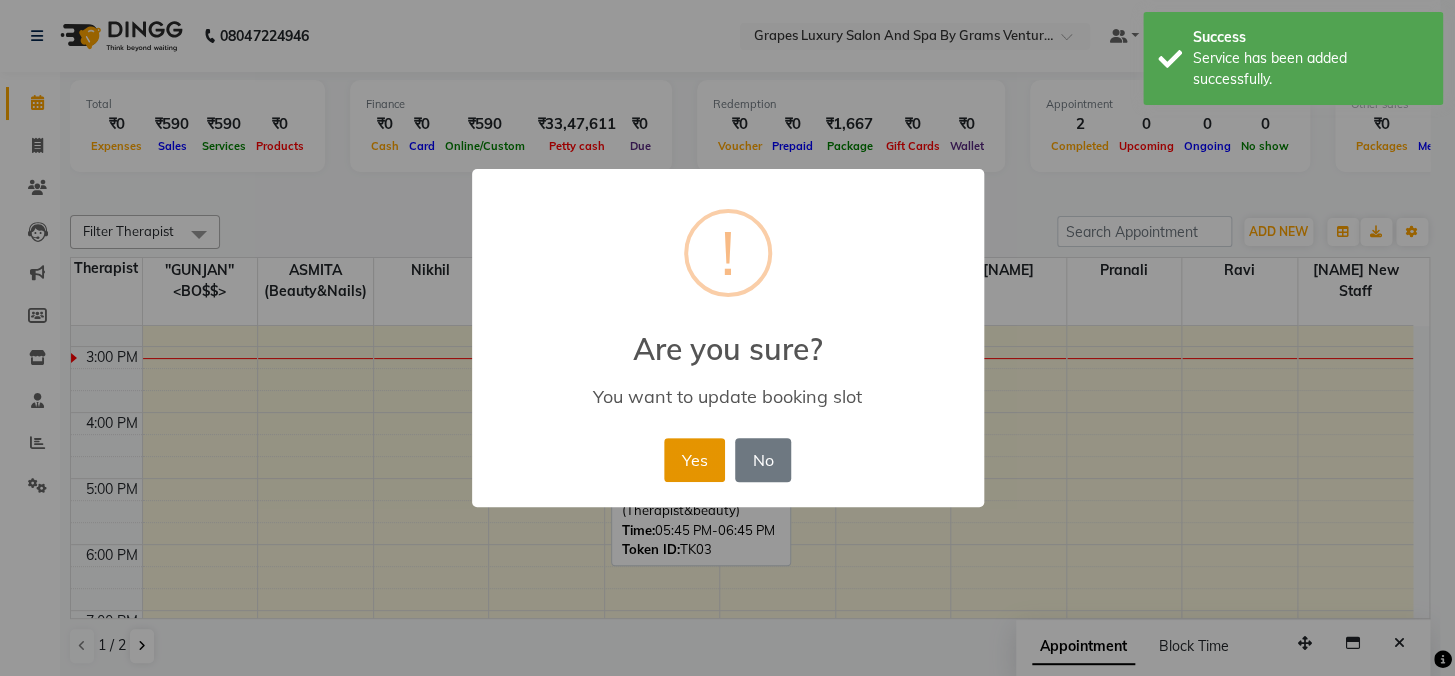 click on "Yes" at bounding box center [694, 460] 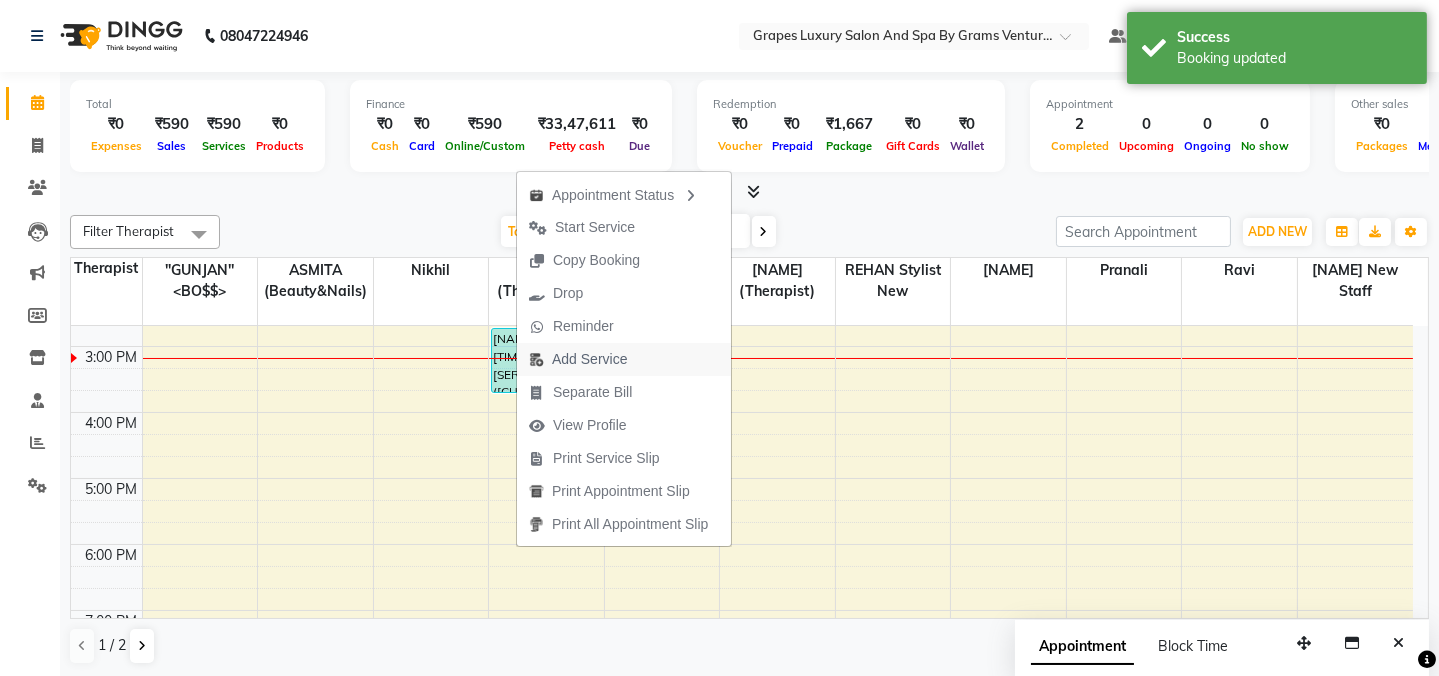 click on "Add Service" at bounding box center [589, 359] 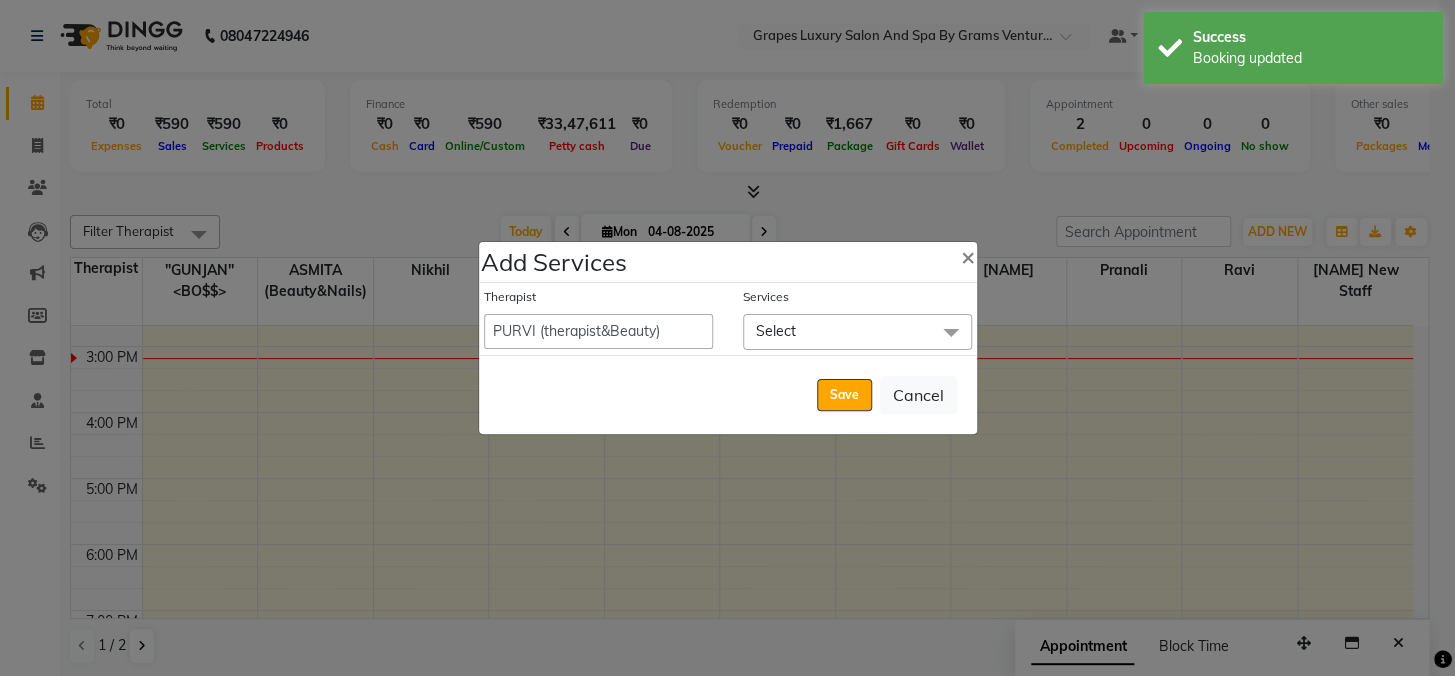 click on "Select" 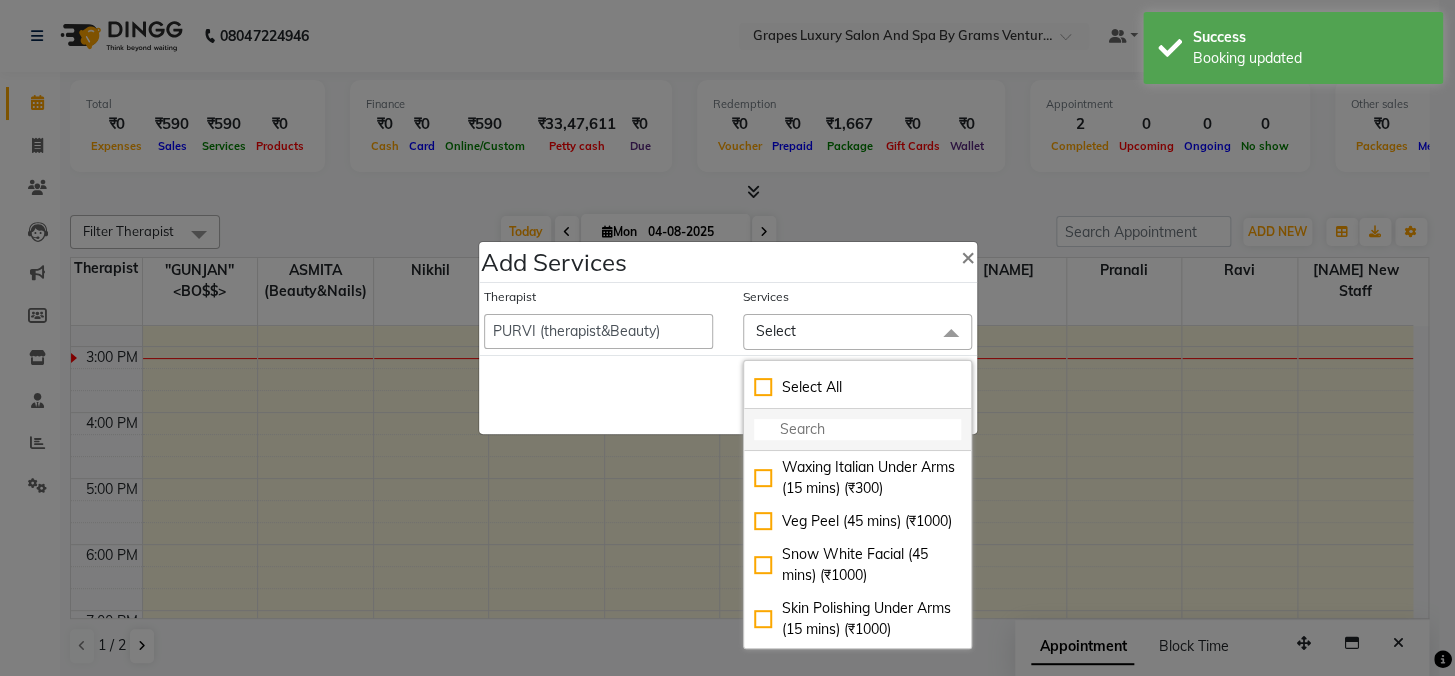 click 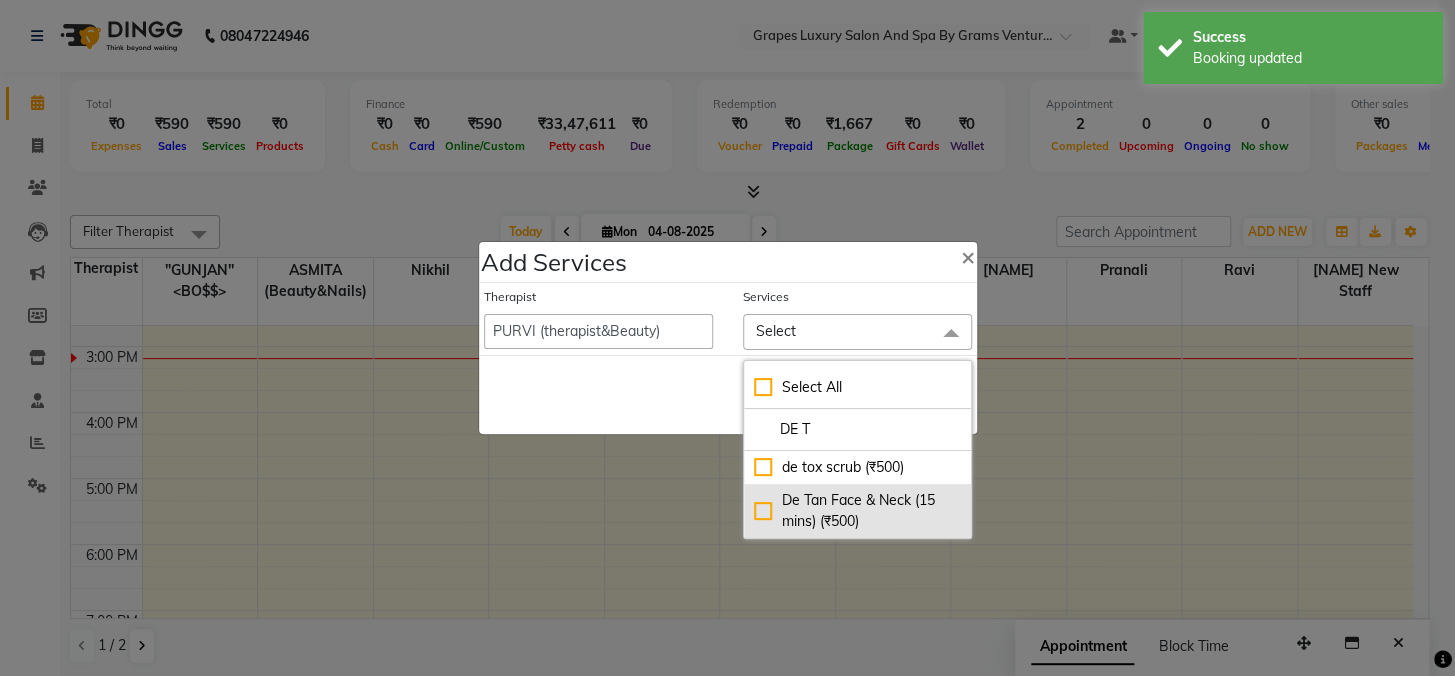 type on "DE T" 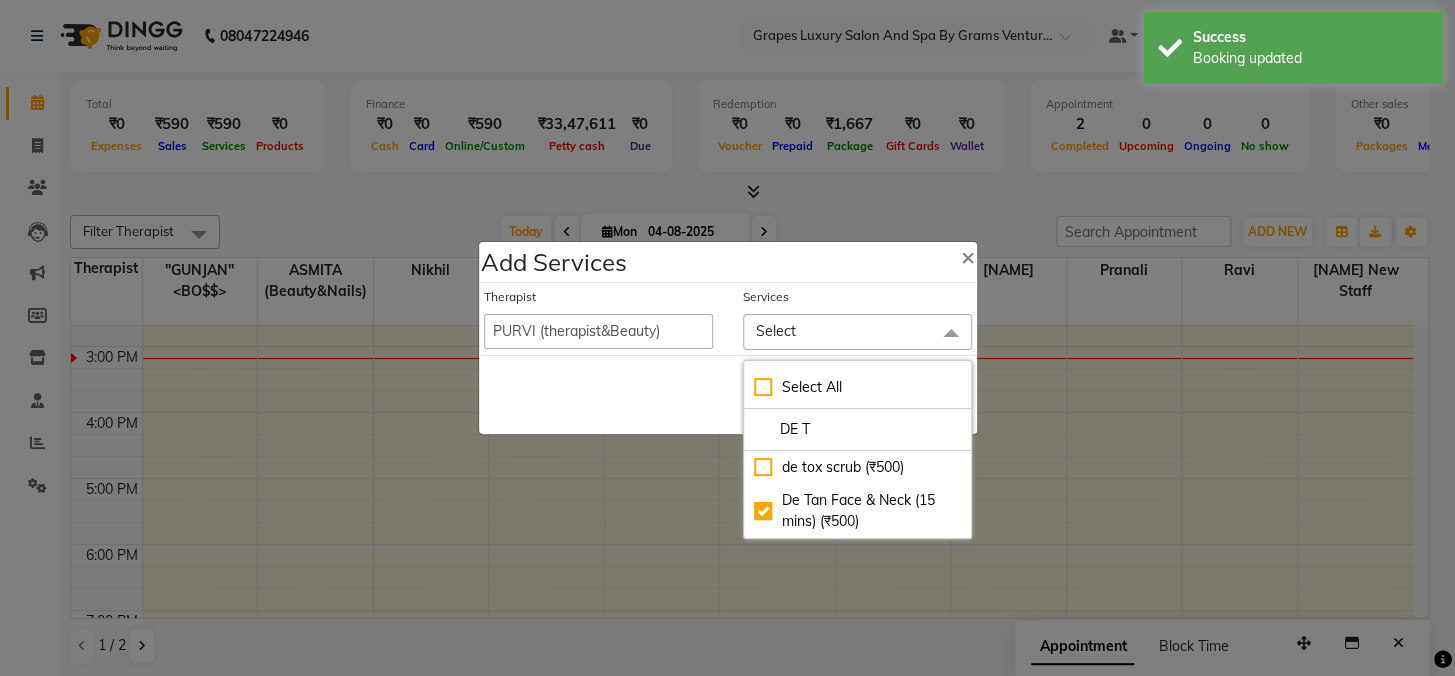checkbox on "true" 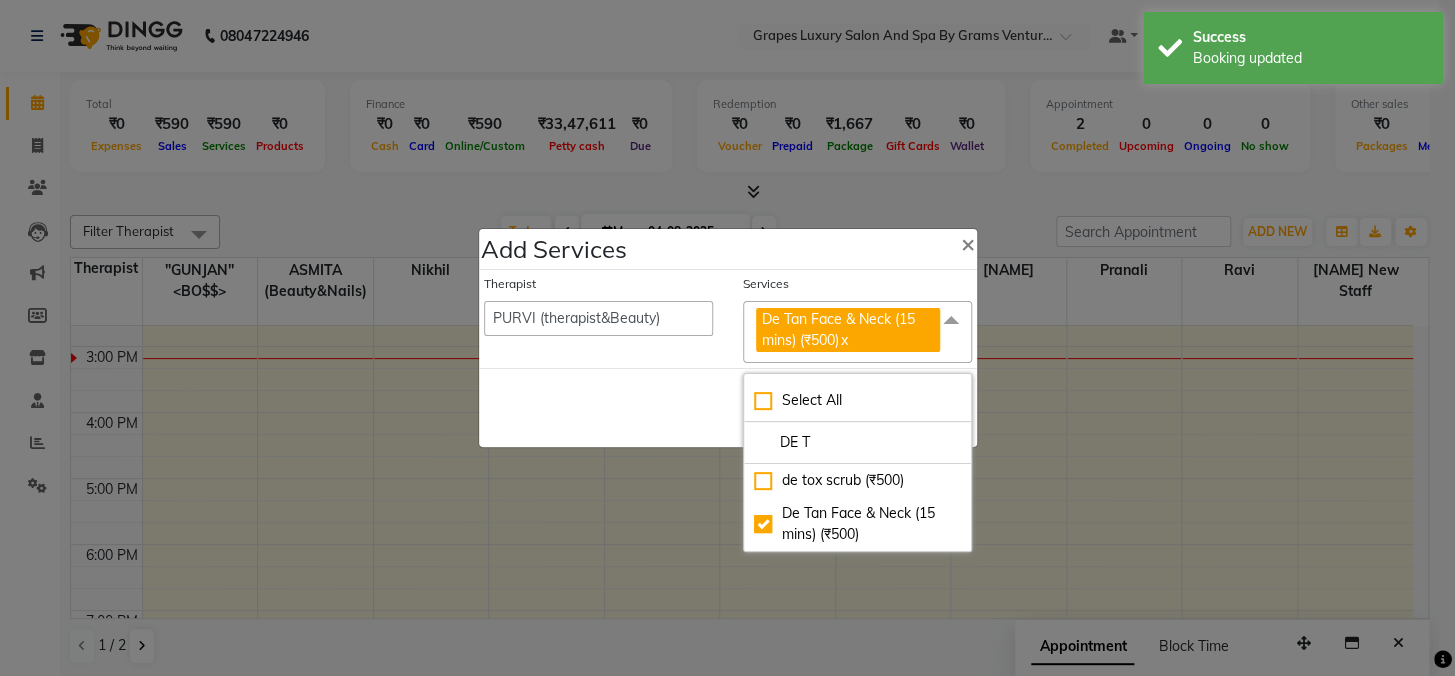 click on "Save   Cancel" 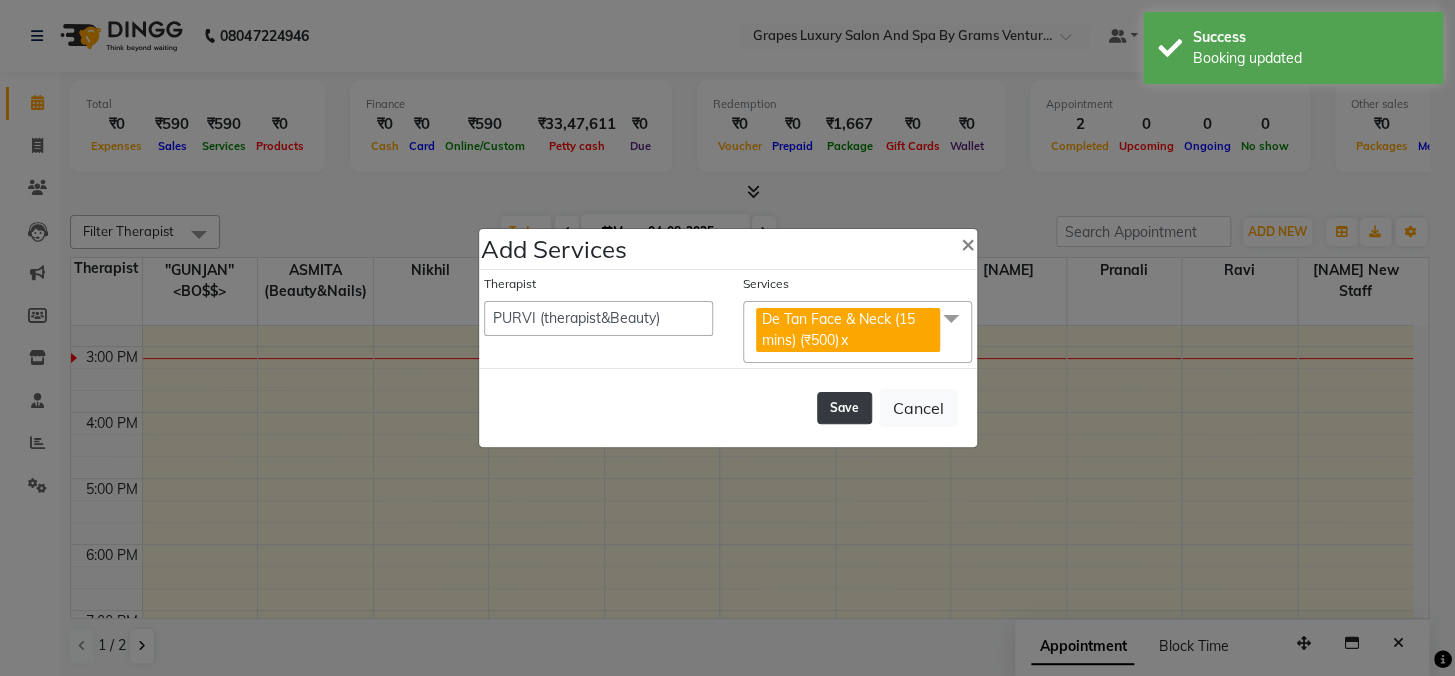 click on "Save" 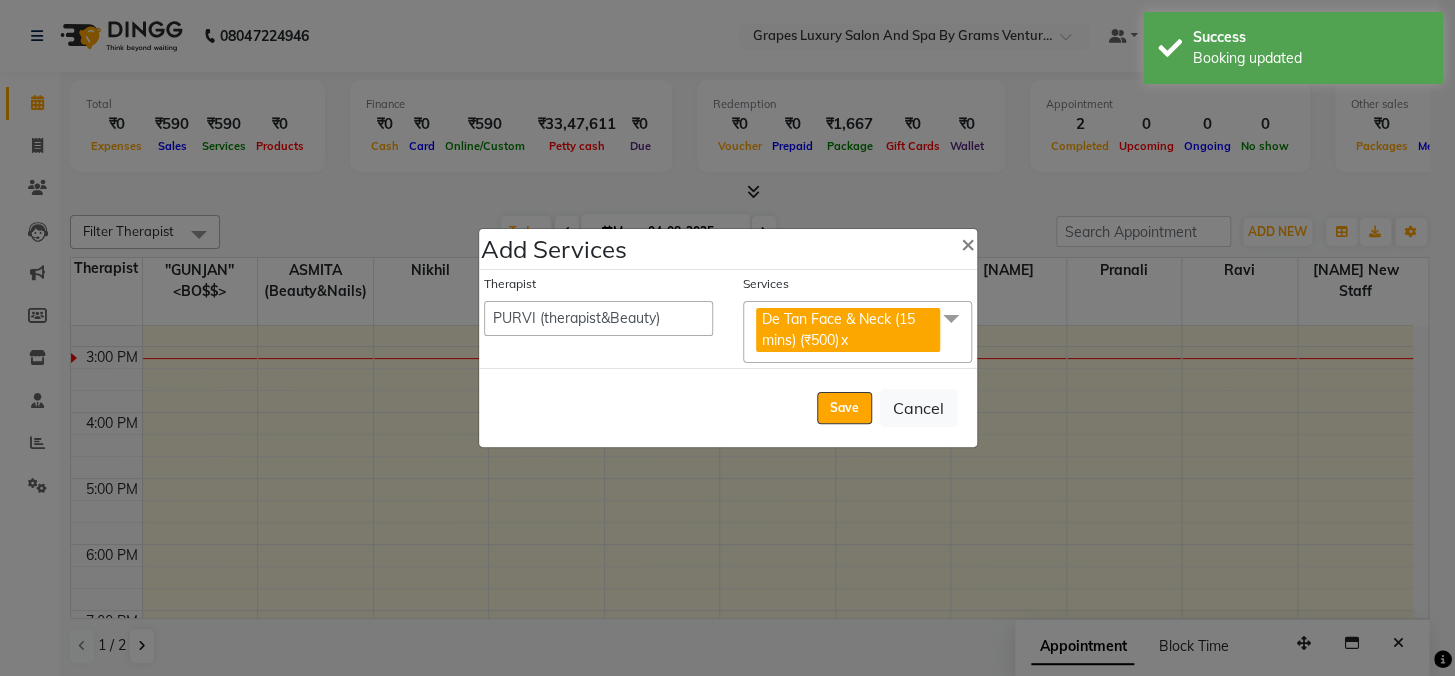select on "43258" 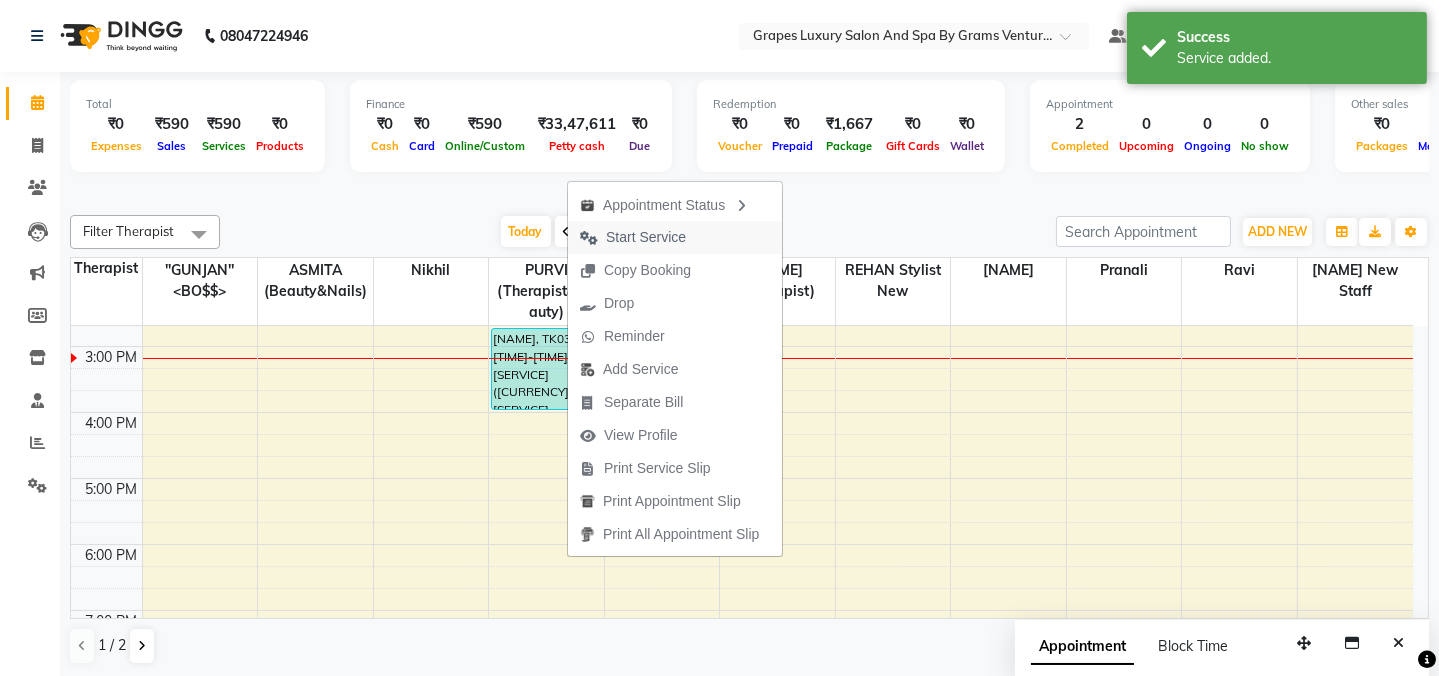 drag, startPoint x: 643, startPoint y: 233, endPoint x: 654, endPoint y: 303, distance: 70.85902 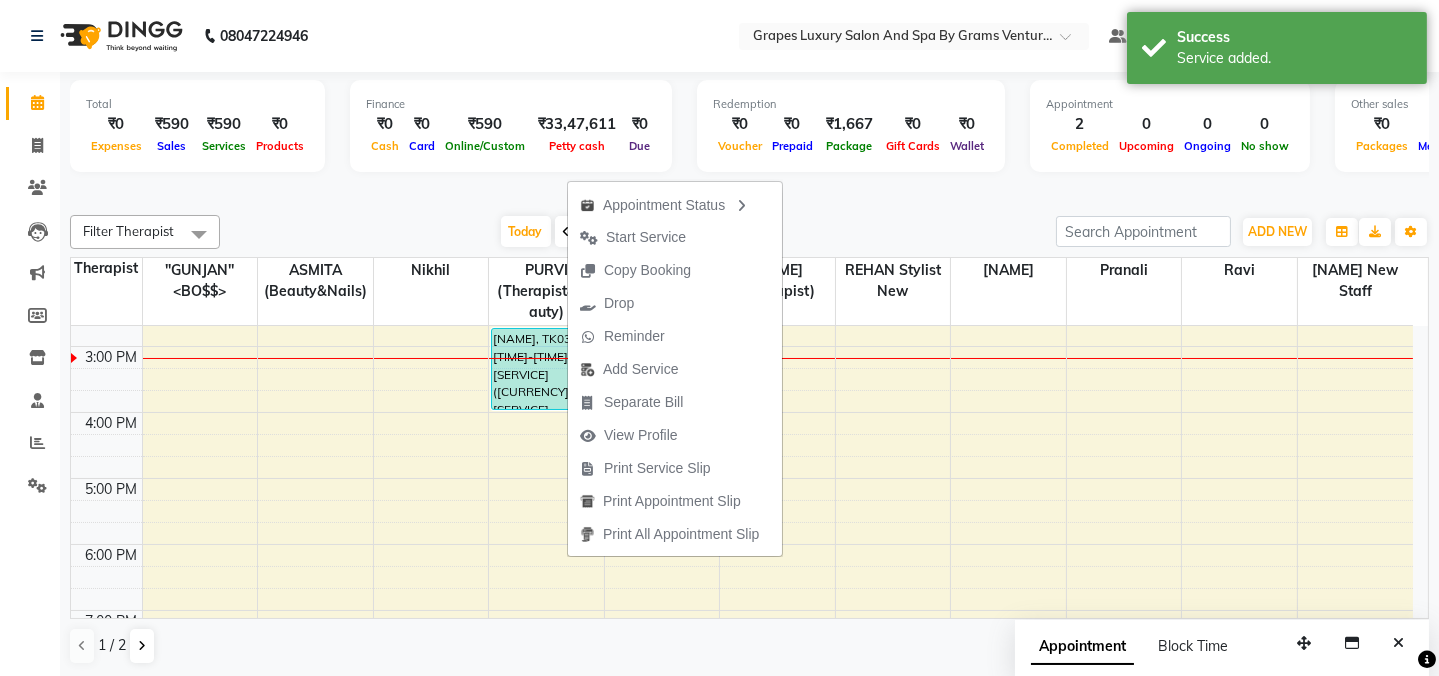 click on "Start Service" at bounding box center (646, 237) 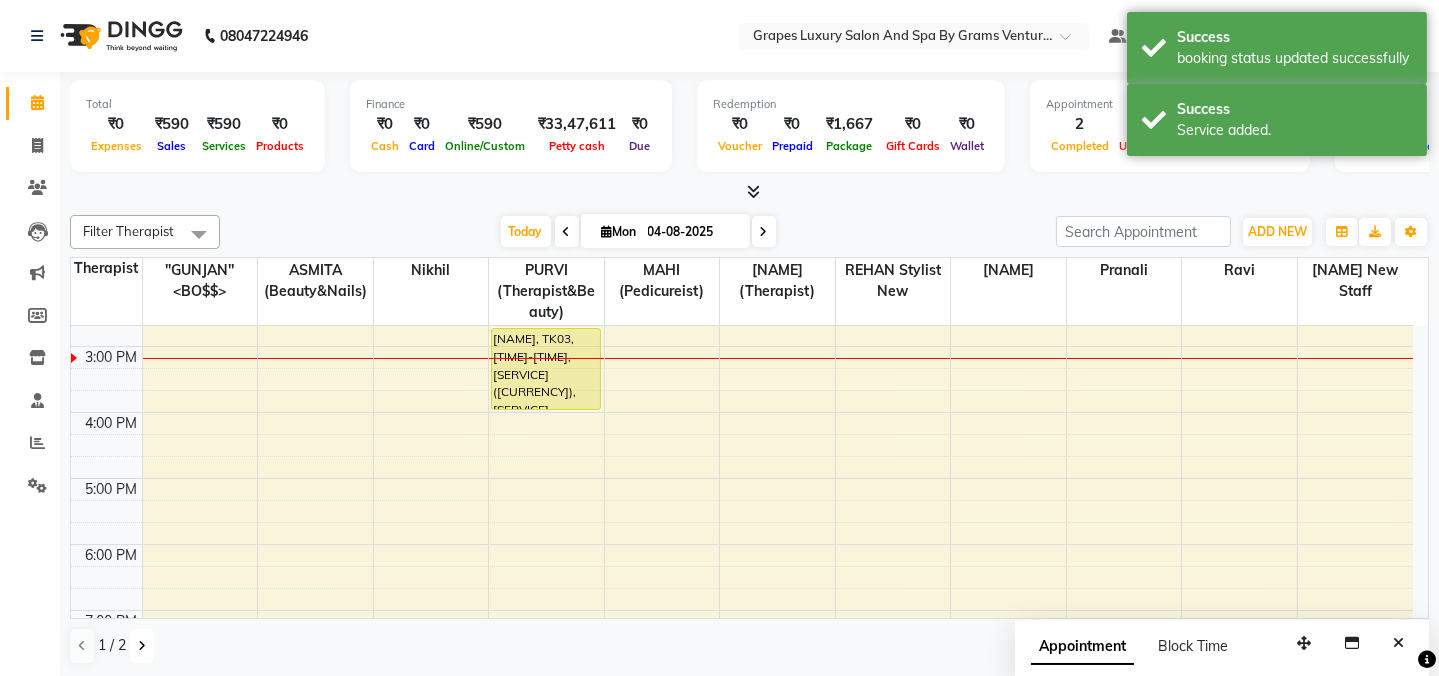 drag, startPoint x: 136, startPoint y: 640, endPoint x: 141, endPoint y: 623, distance: 17.720045 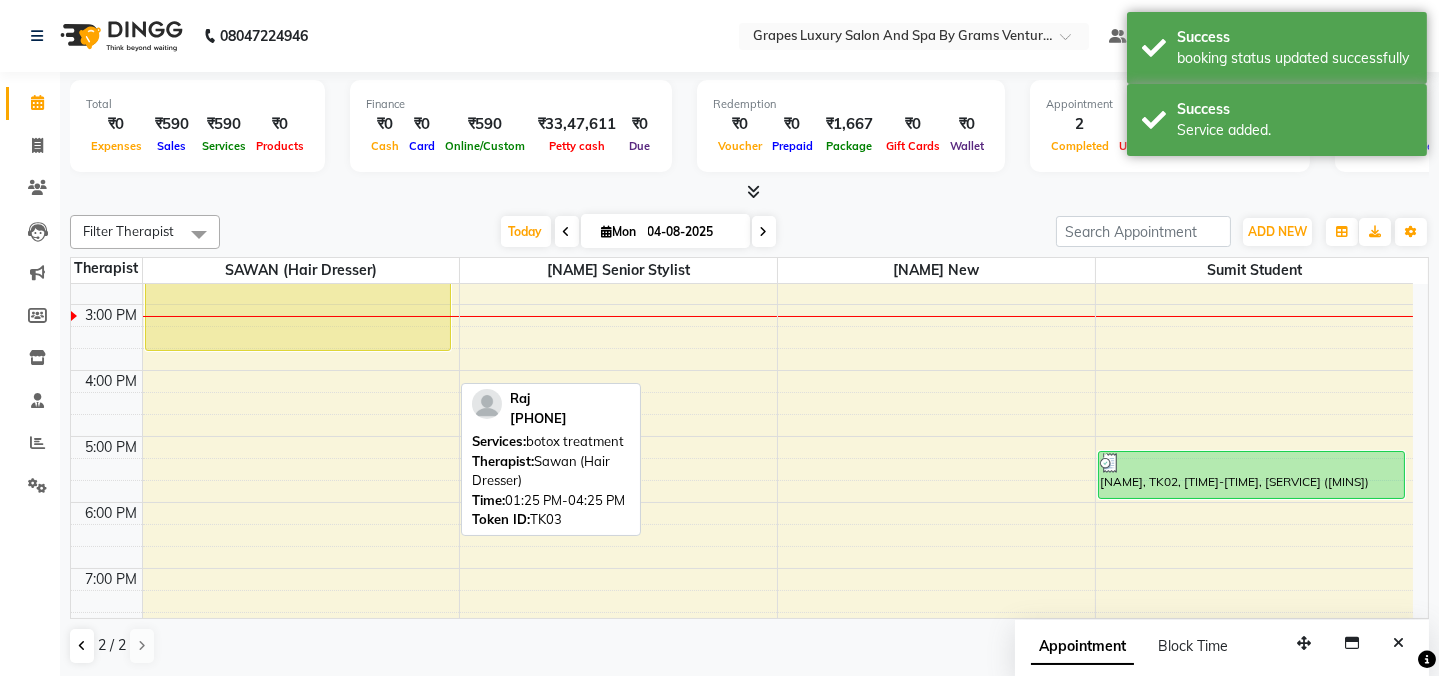 drag, startPoint x: 427, startPoint y: 391, endPoint x: 431, endPoint y: 344, distance: 47.169907 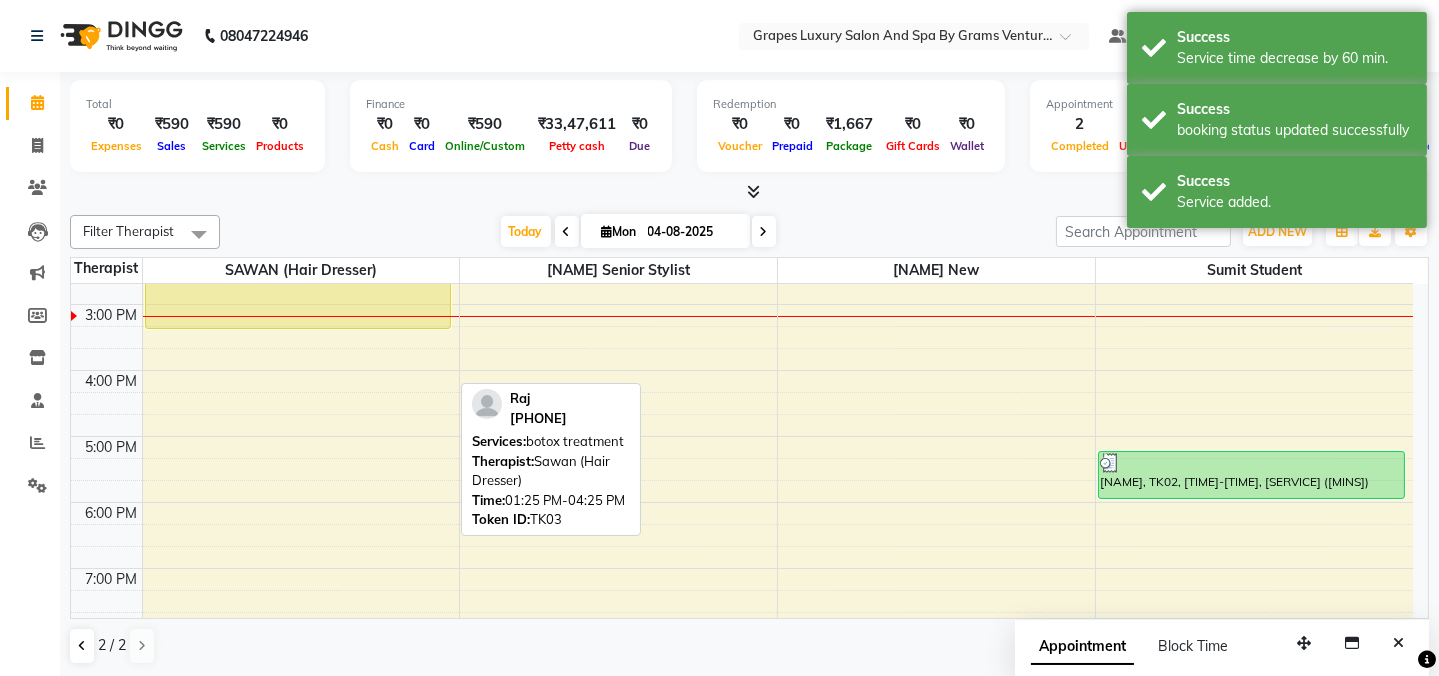 click at bounding box center [60, 616] 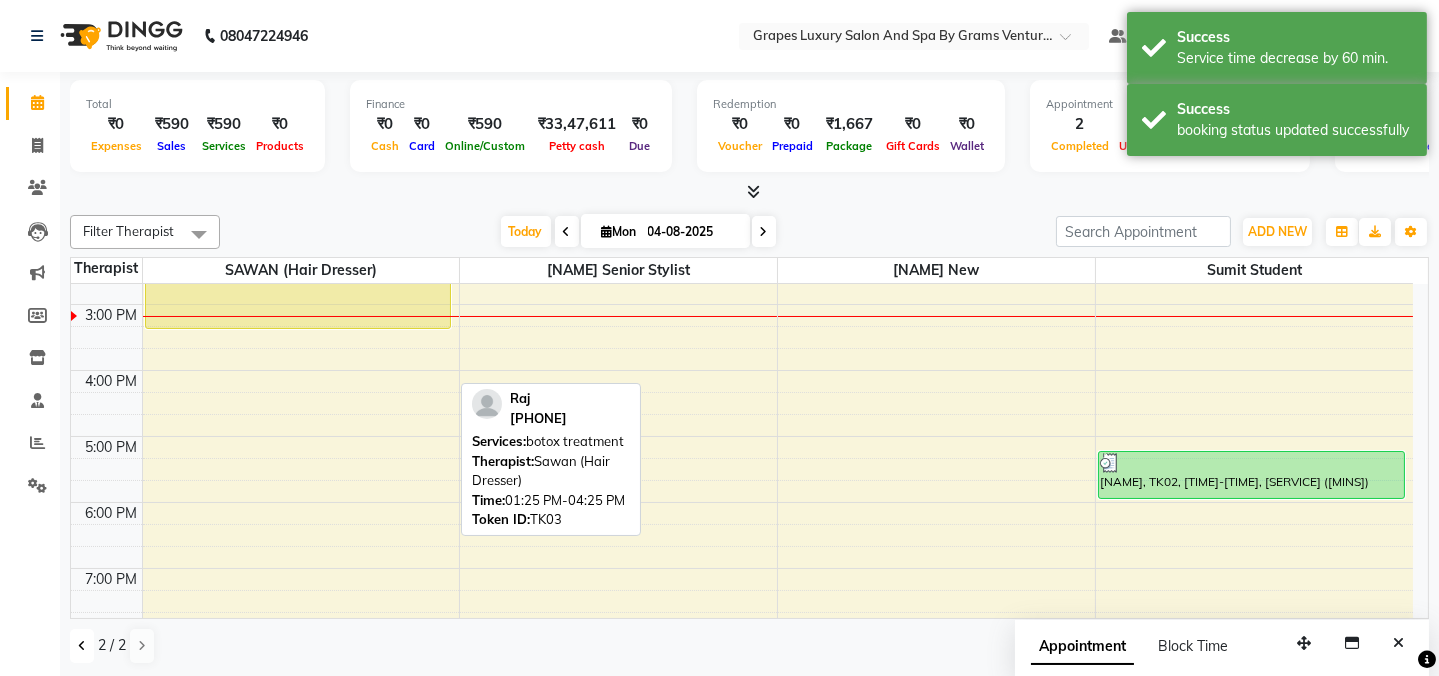 click at bounding box center [82, 646] 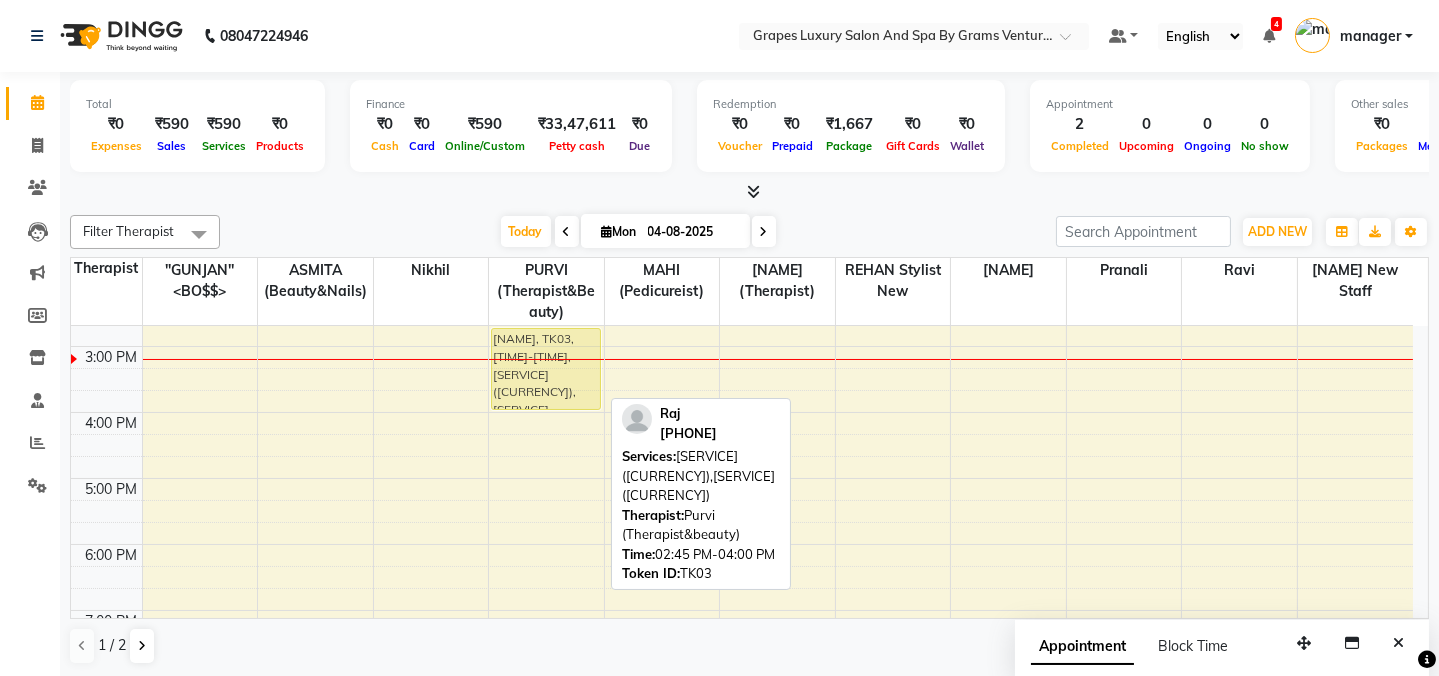 click on "[NAME], TK03, [TIME]-[TIME], [SERVICE] ([CURRENCY]),[SERVICE] ([CURRENCY])    [NAME], TK03, [TIME]-[TIME], [SERVICE] ([CURRENCY]),[SERVICE] ([CURRENCY])" at bounding box center (546, 313) 